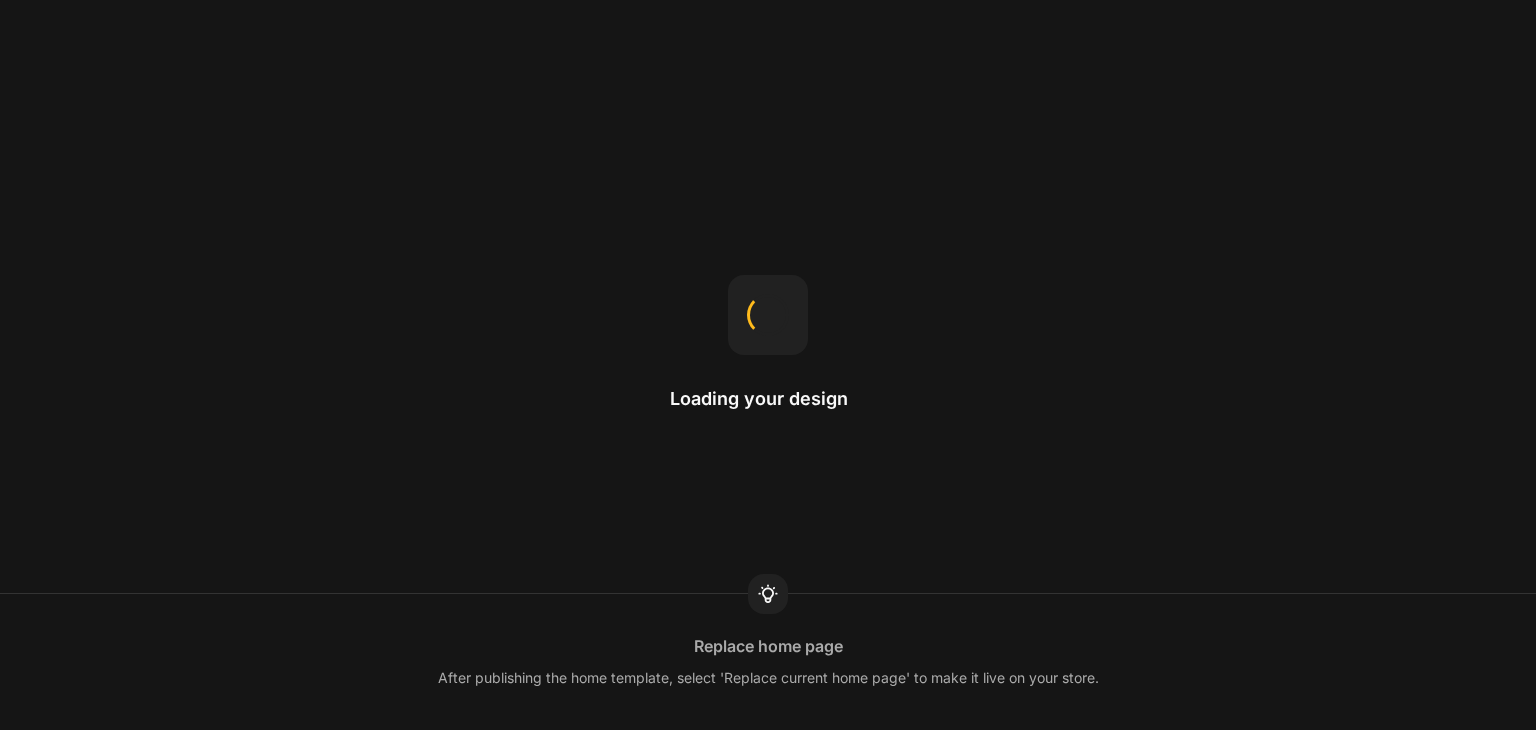 scroll, scrollTop: 0, scrollLeft: 0, axis: both 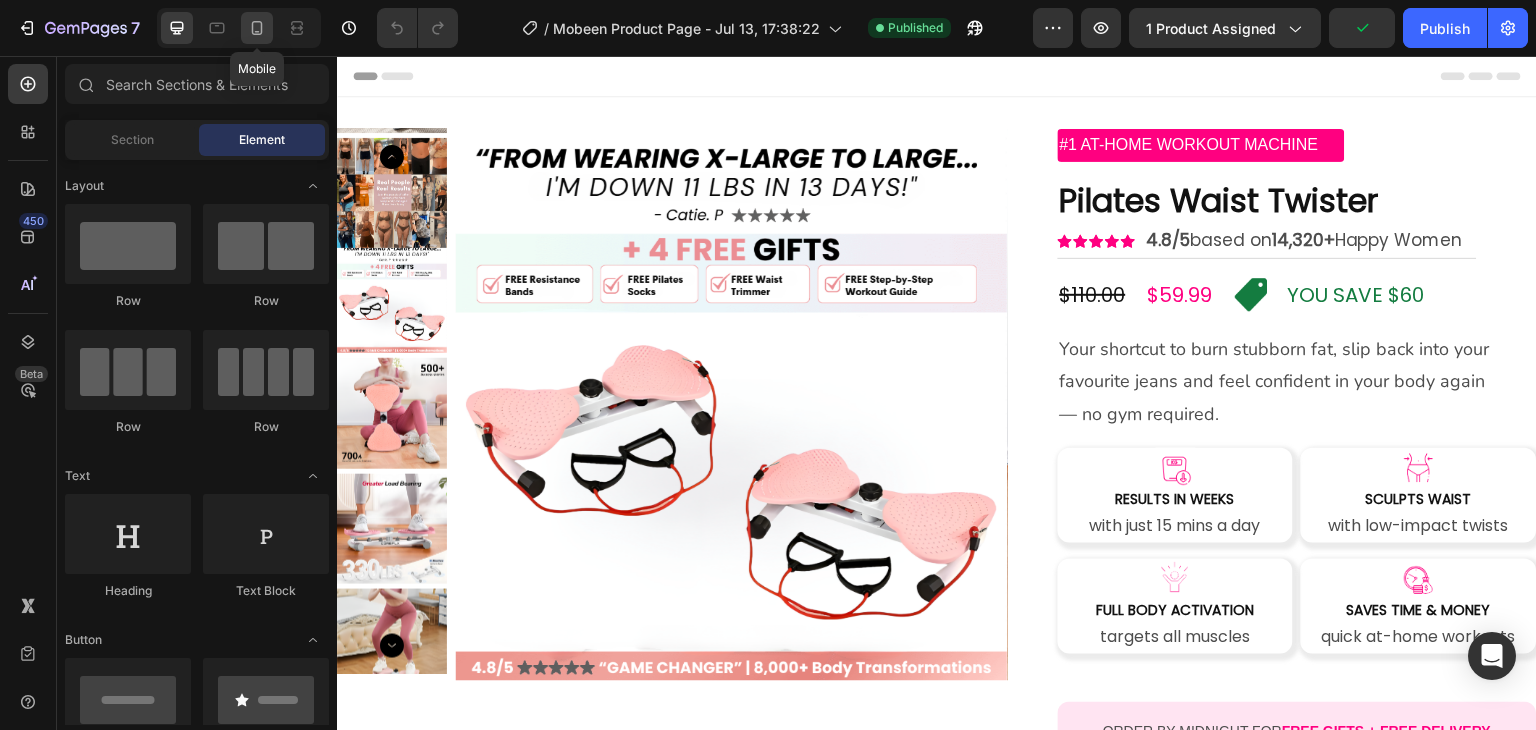 click 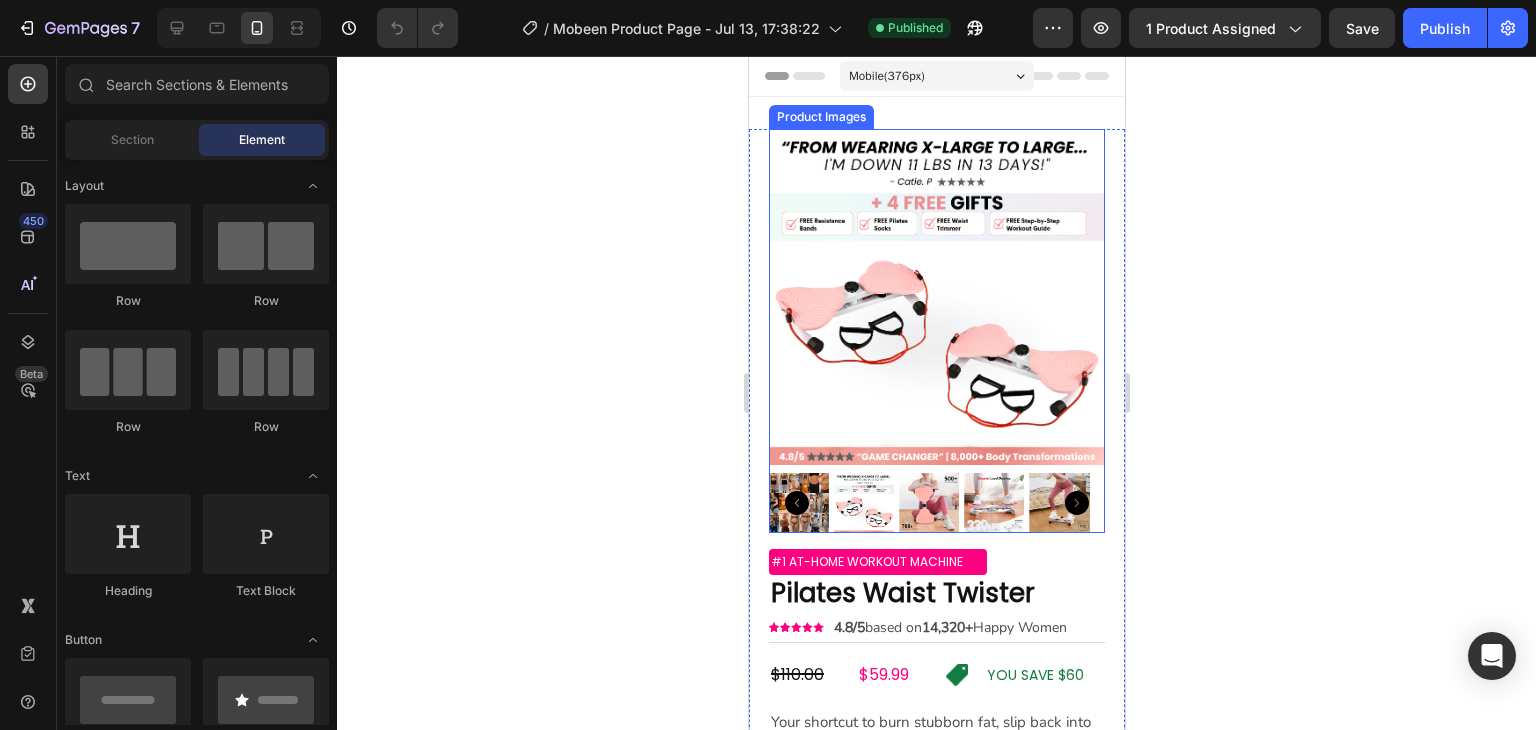 scroll, scrollTop: 200, scrollLeft: 0, axis: vertical 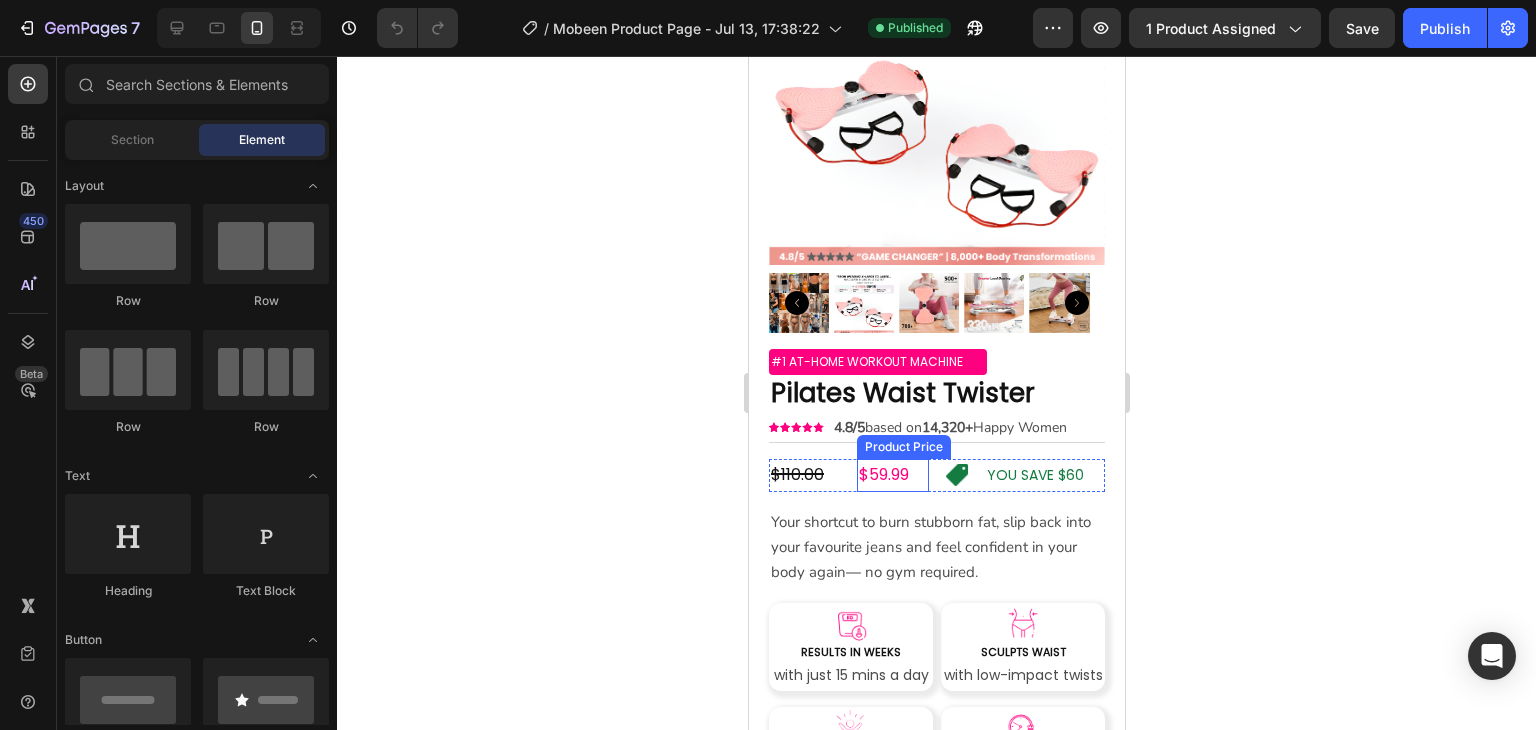 click on "$59.99" at bounding box center [892, 475] 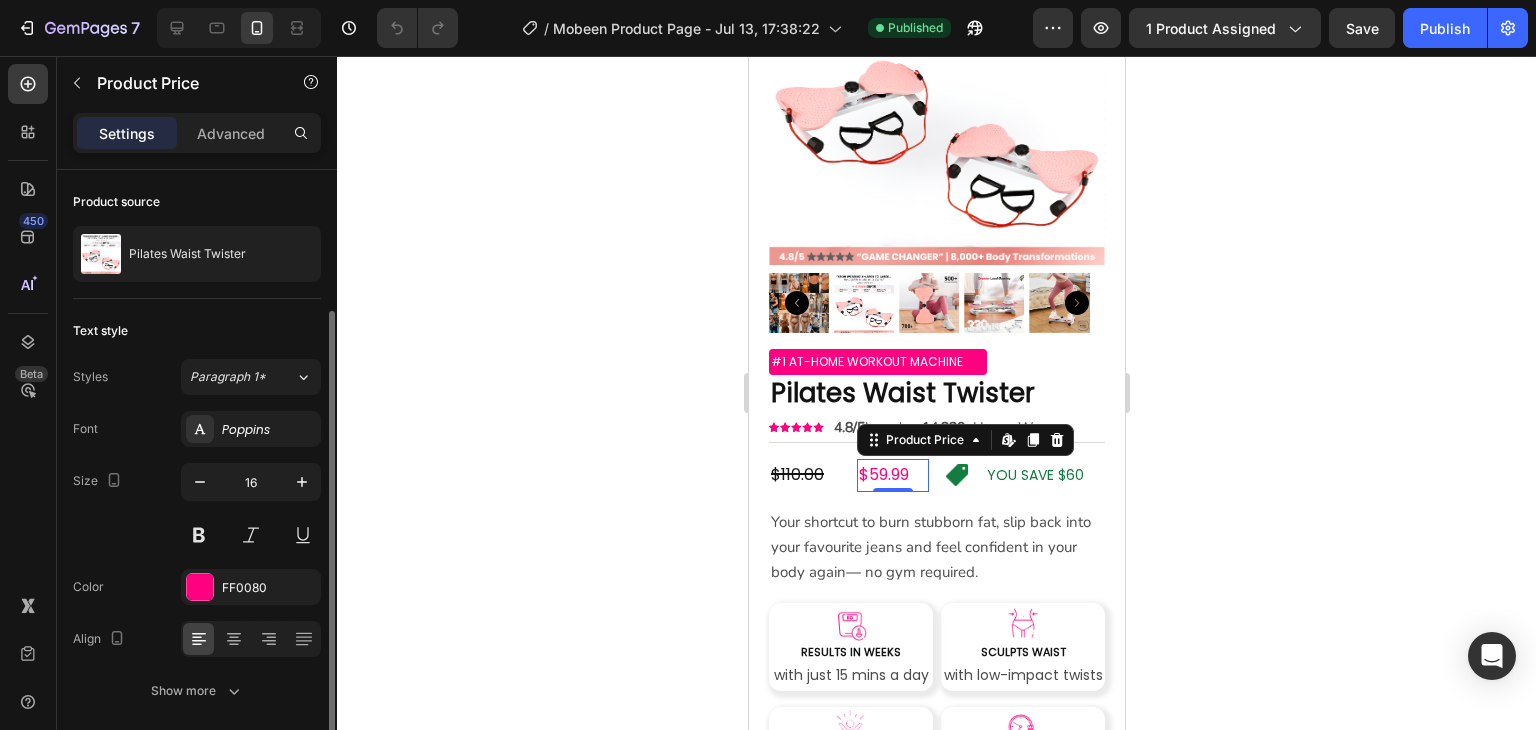 scroll, scrollTop: 74, scrollLeft: 0, axis: vertical 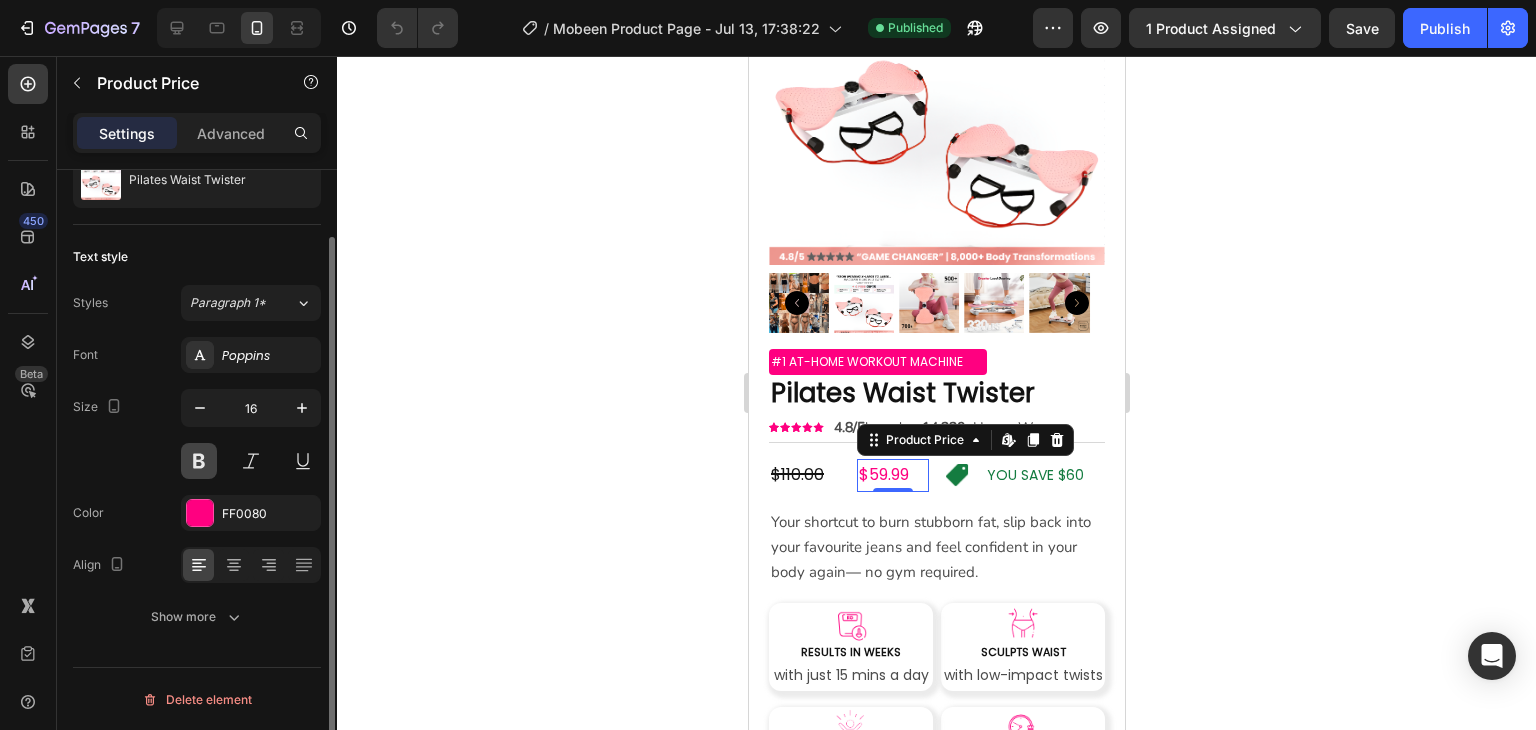 click at bounding box center [199, 461] 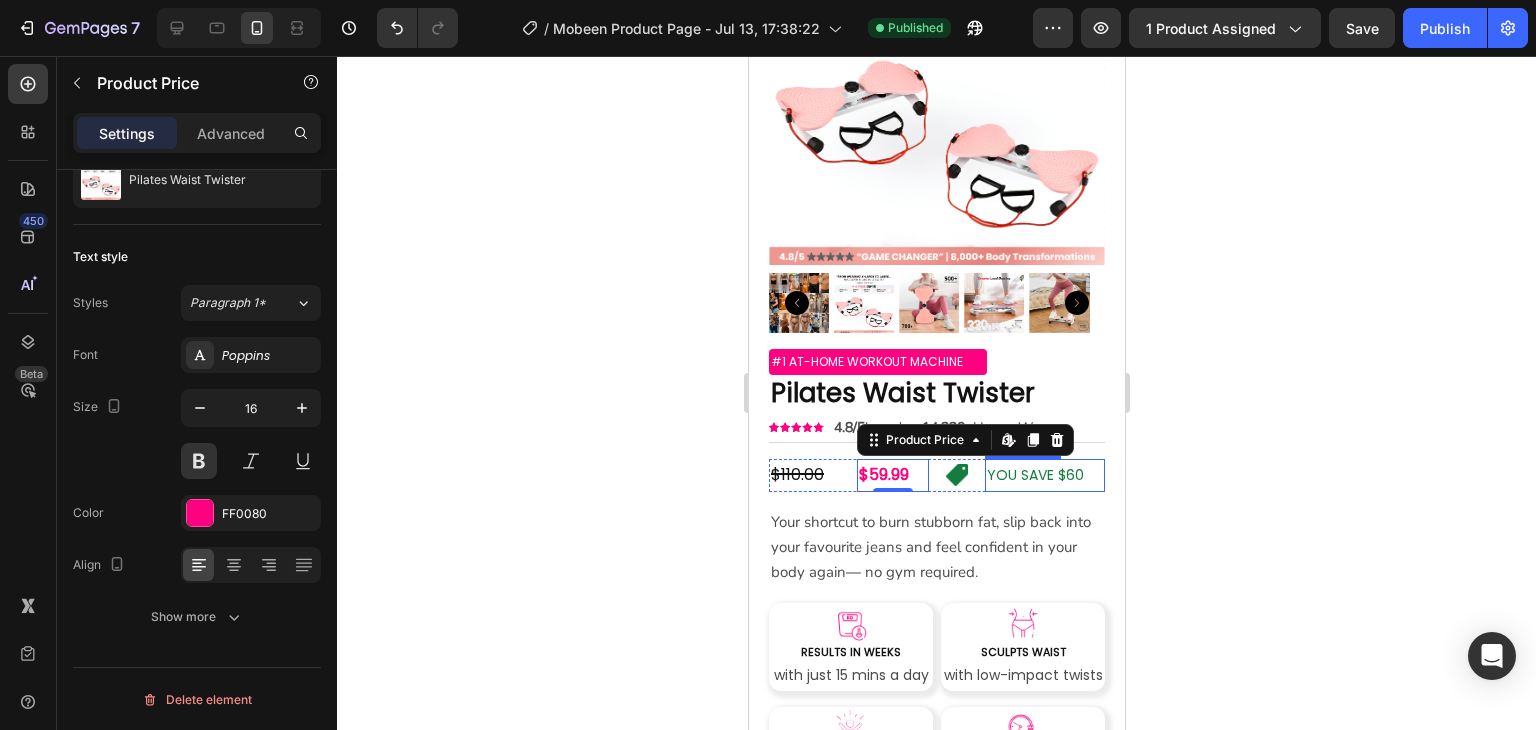 click on "YOU SAVE $60" at bounding box center (1034, 475) 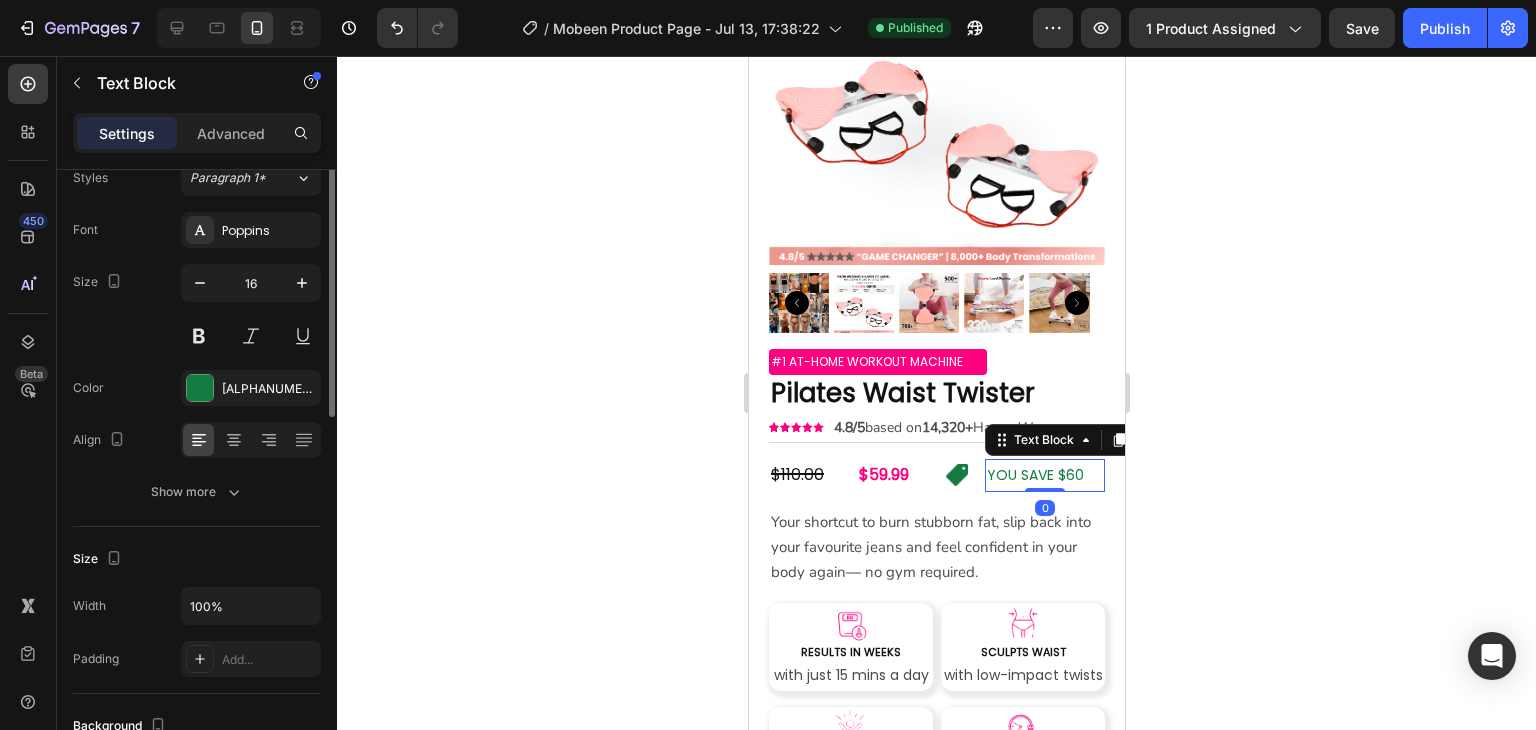 scroll, scrollTop: 0, scrollLeft: 0, axis: both 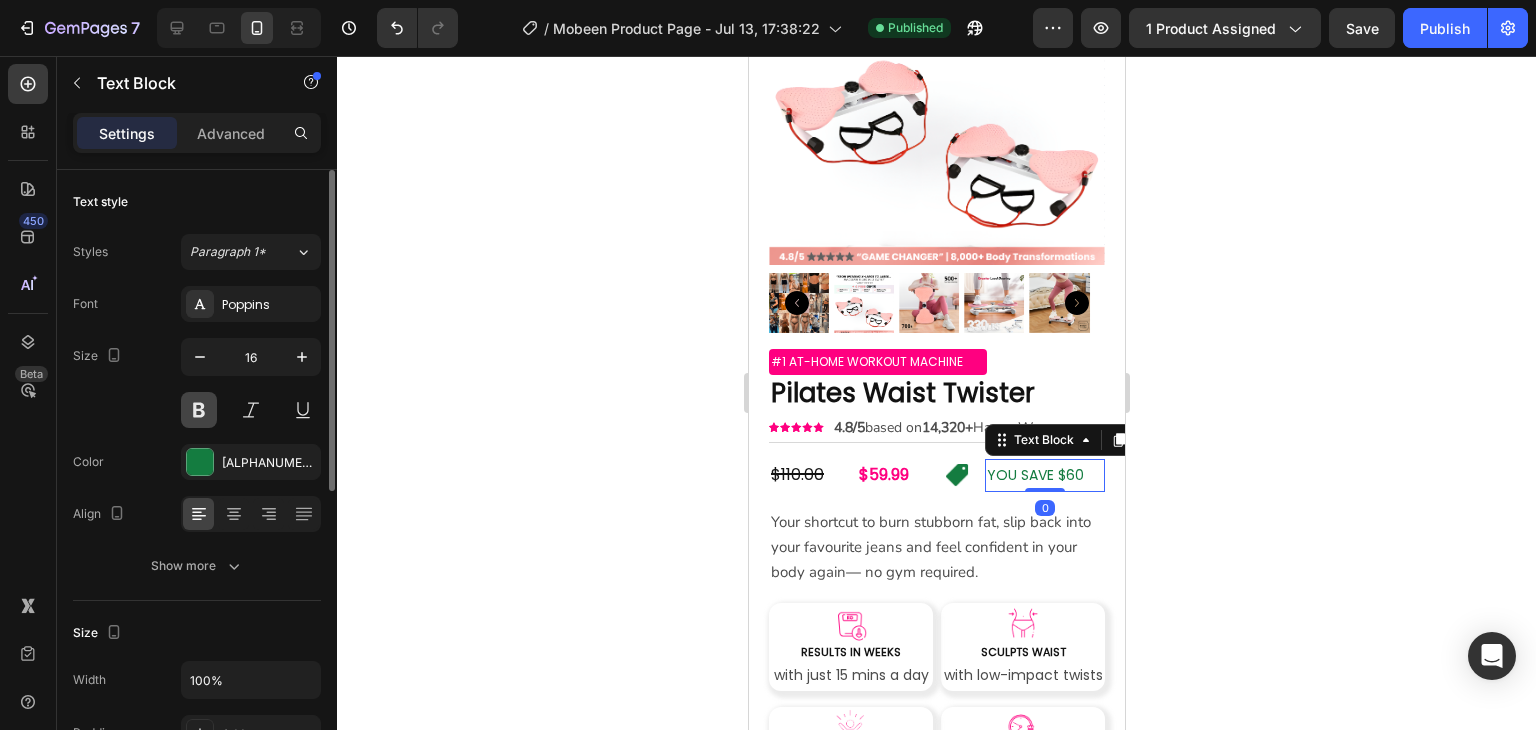 click at bounding box center [199, 410] 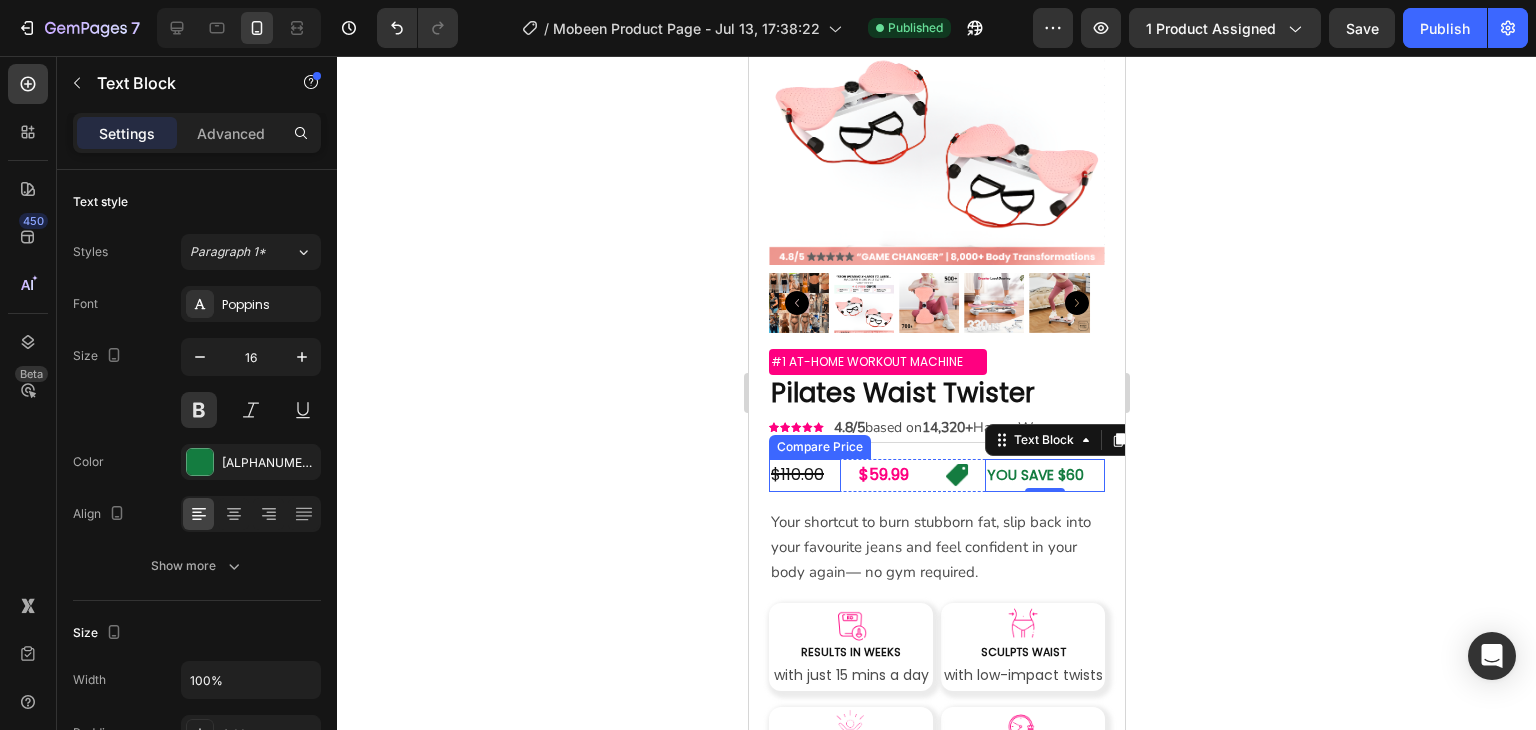click on "$110.00" at bounding box center (804, 475) 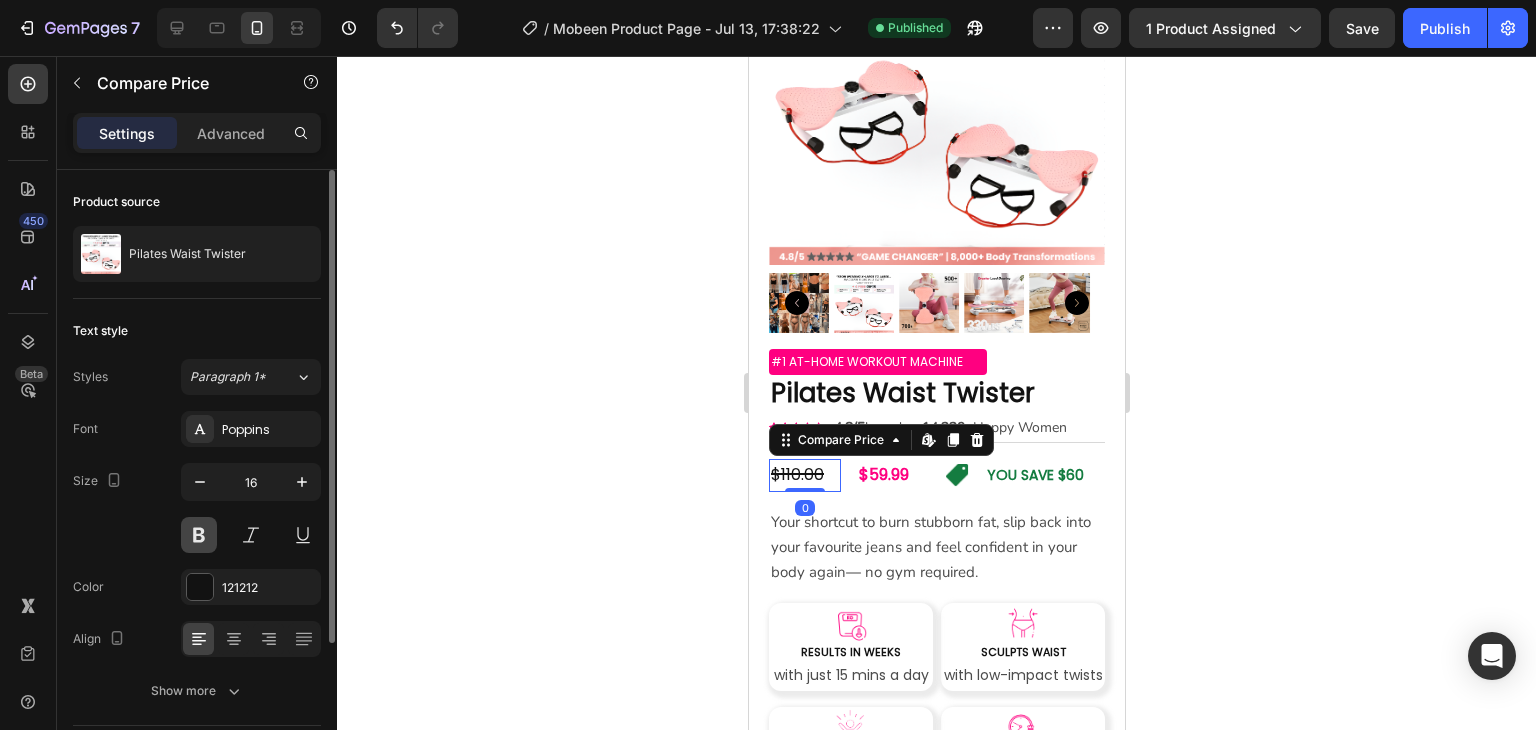 click at bounding box center (199, 535) 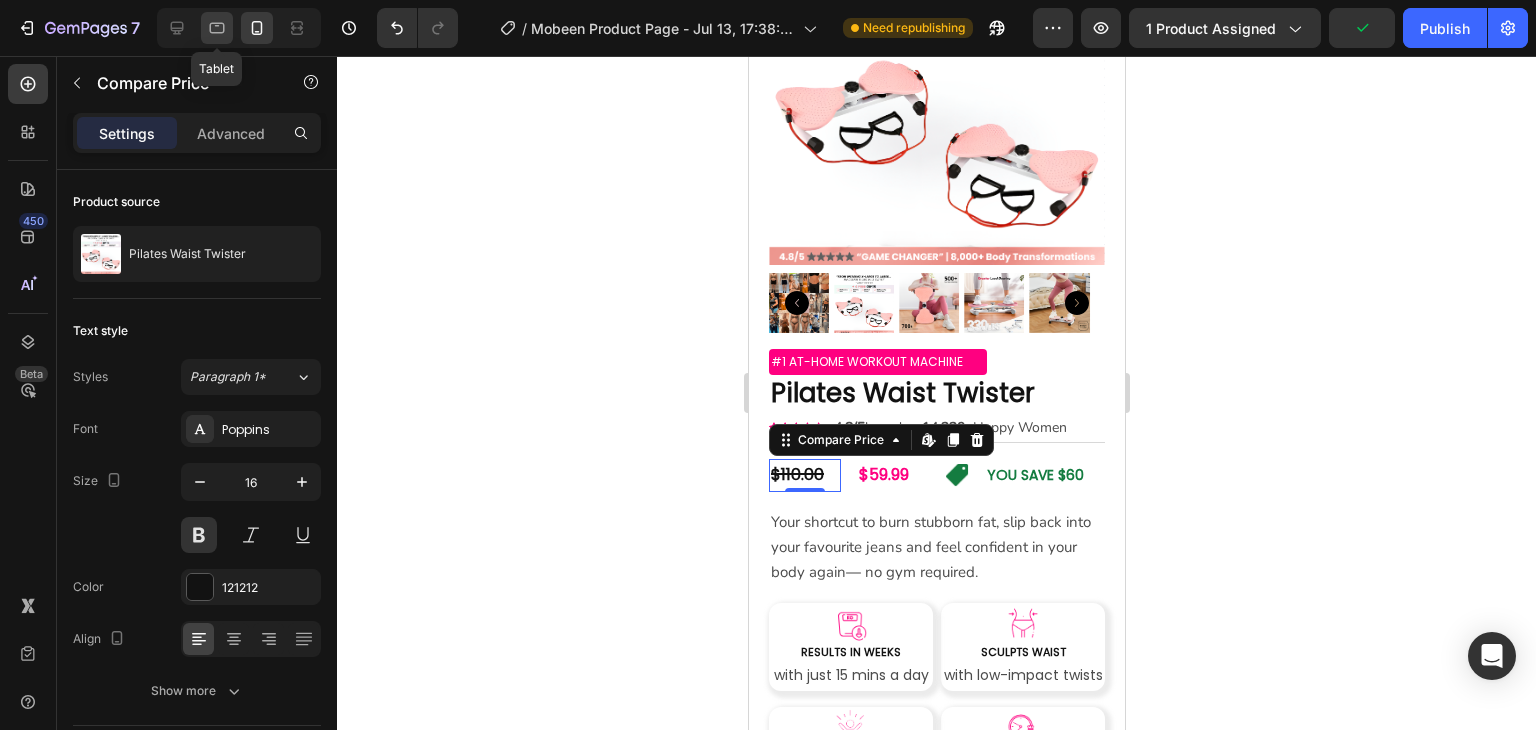 click 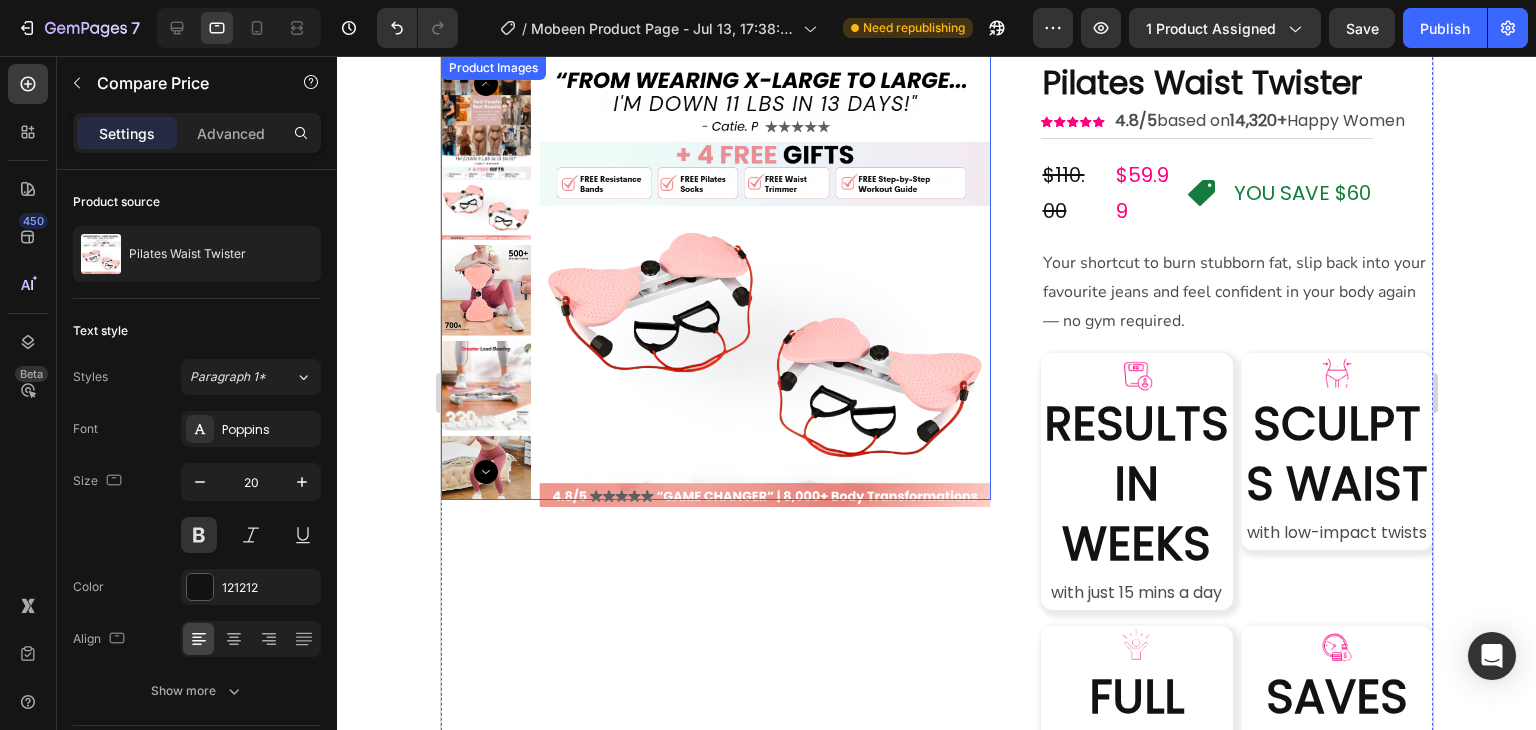 scroll, scrollTop: 0, scrollLeft: 0, axis: both 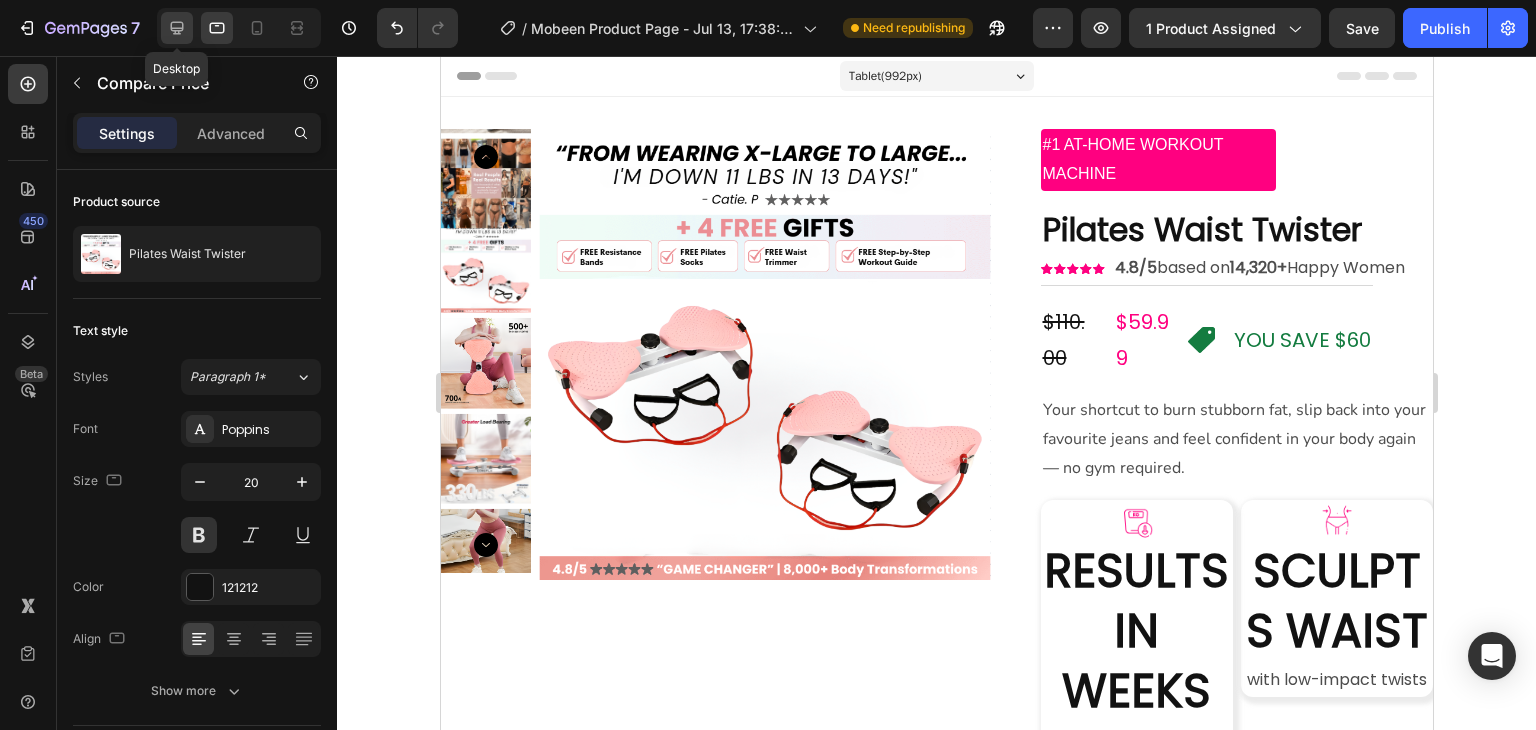 click 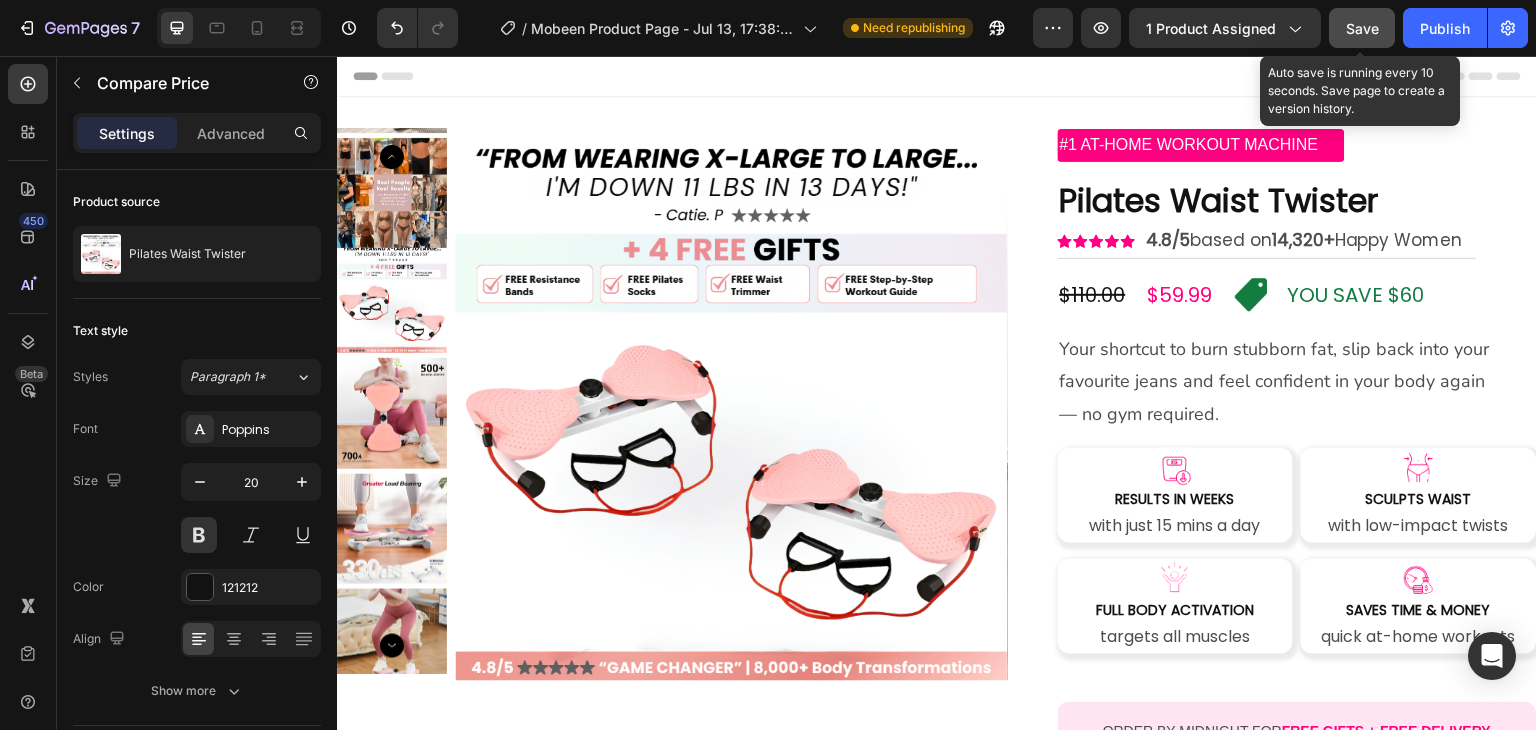 click on "Save" at bounding box center (1362, 28) 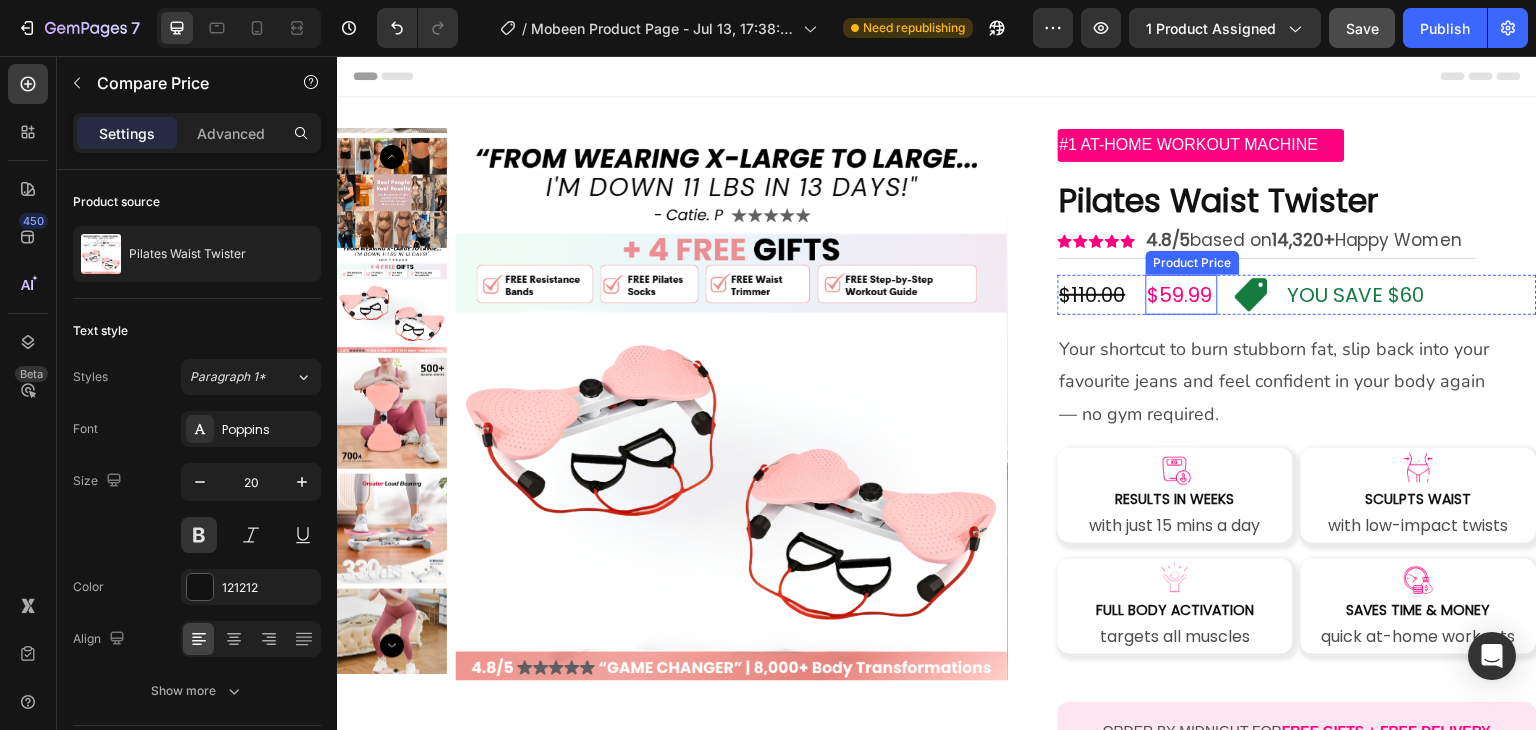 click on "$59.99" at bounding box center (1182, 295) 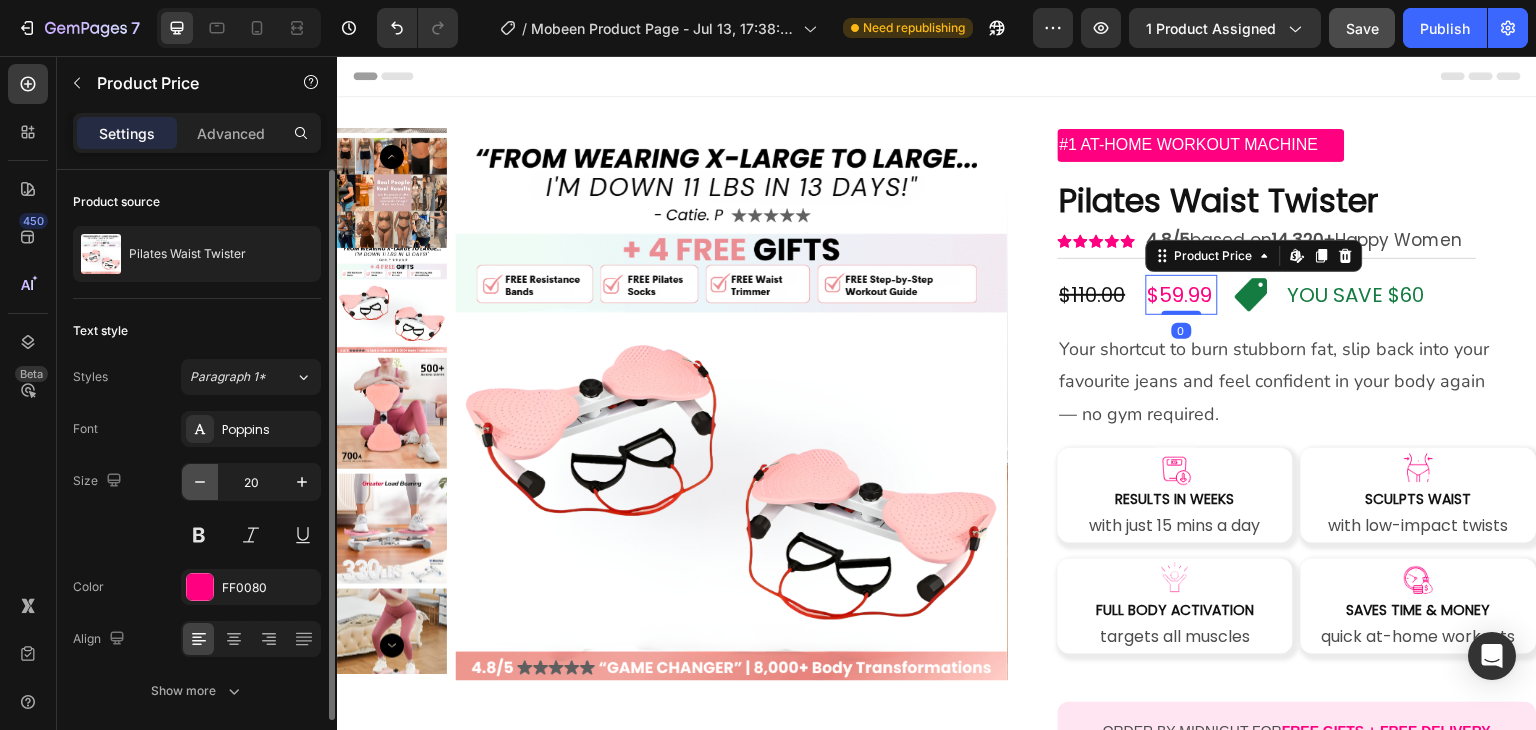 click at bounding box center [200, 482] 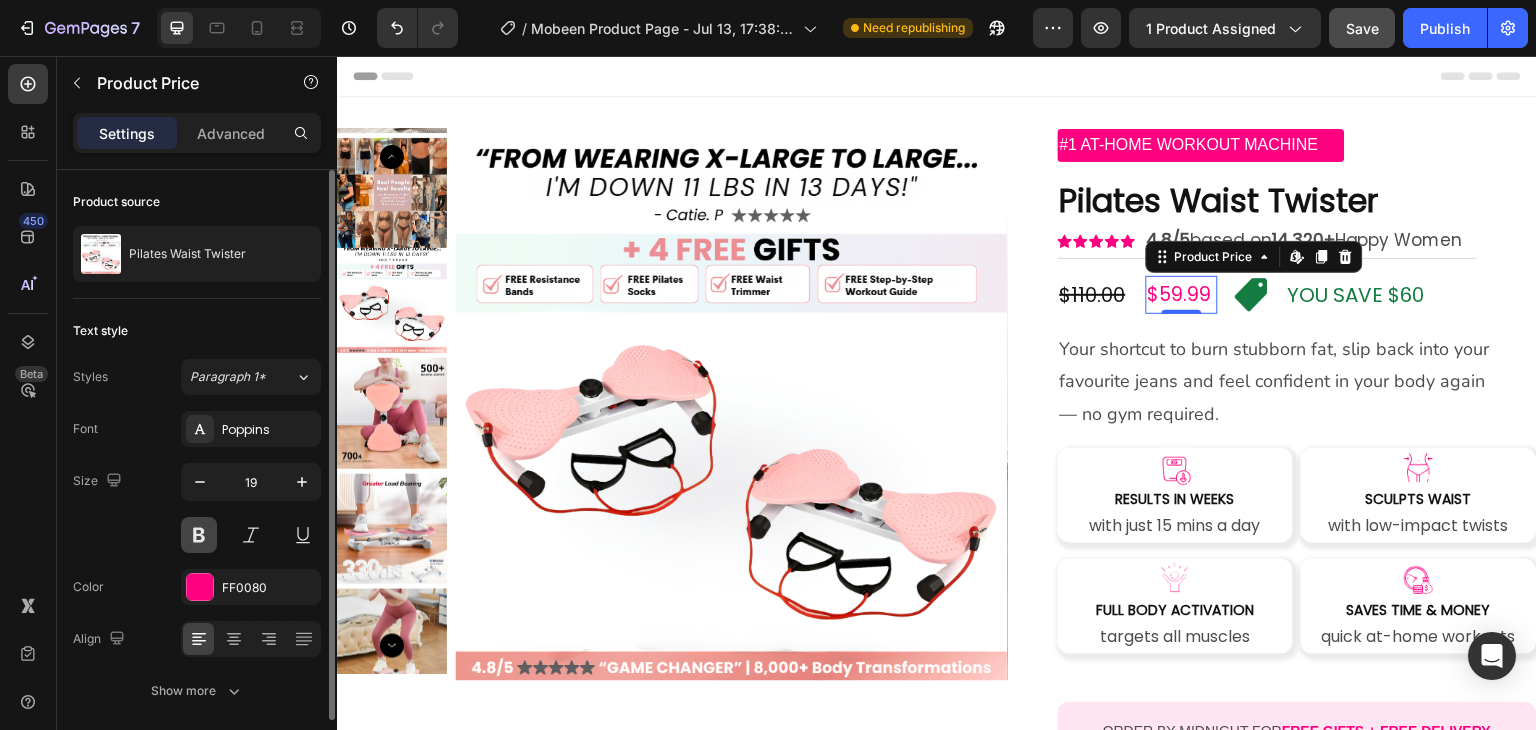 click at bounding box center (199, 535) 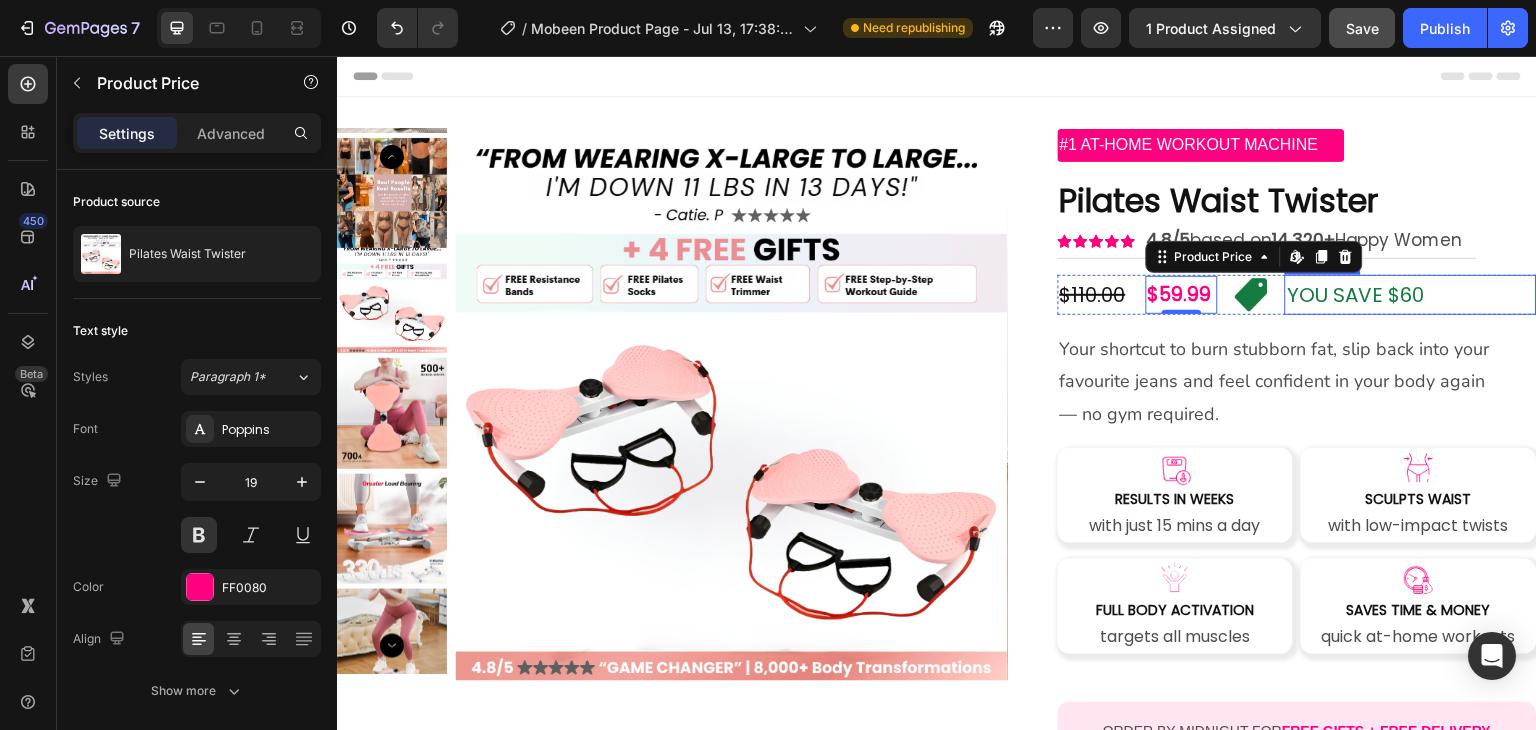 click on "YOU SAVE $60" at bounding box center [1411, 295] 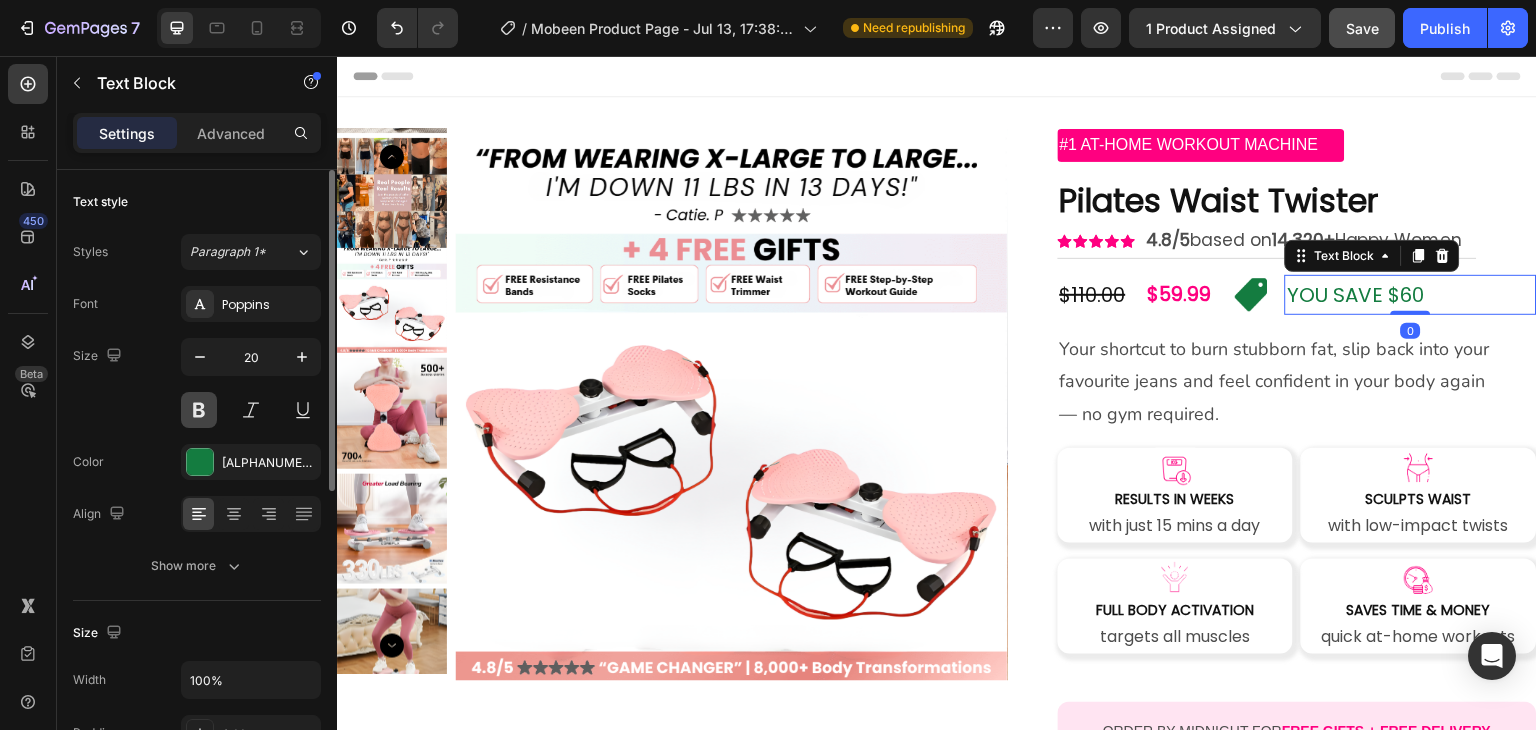 click at bounding box center [199, 410] 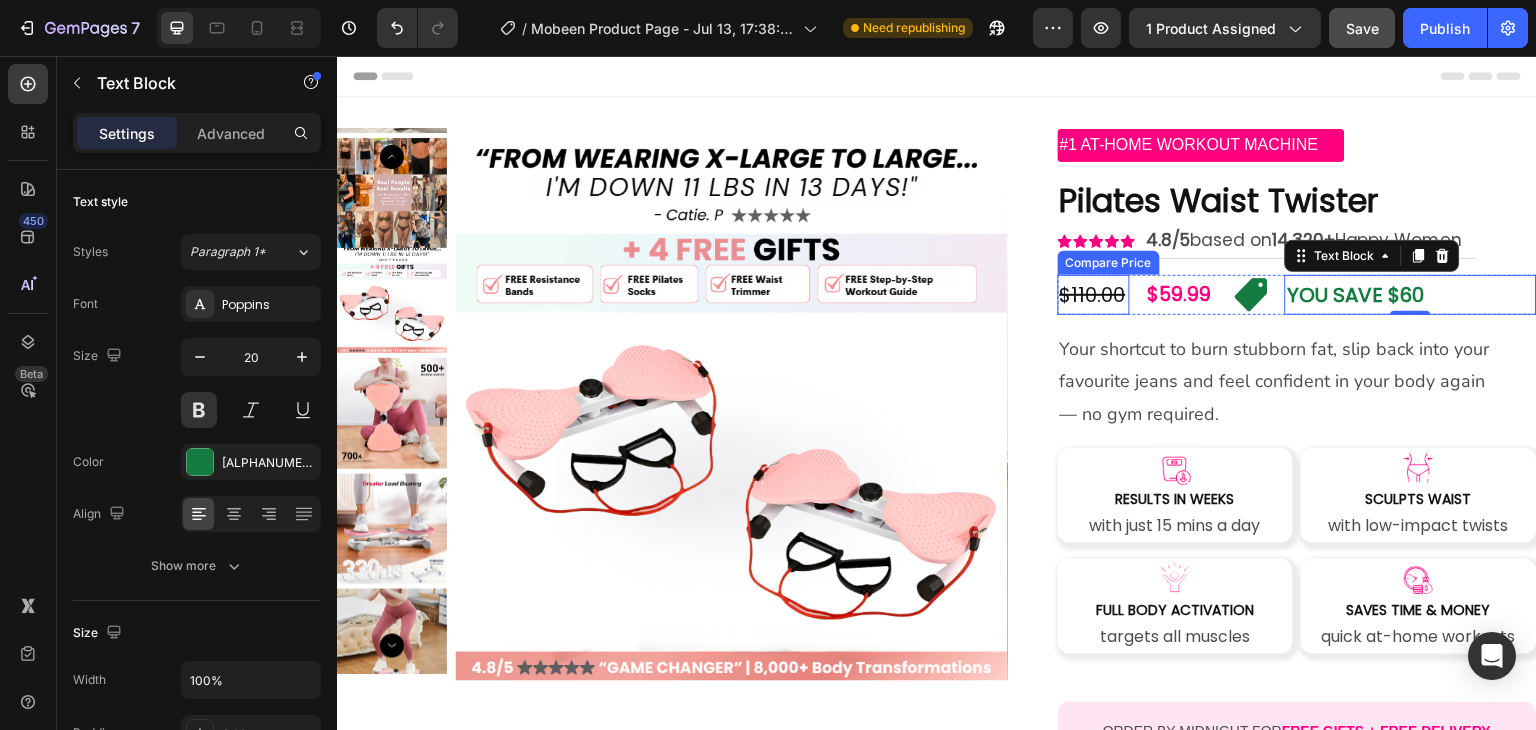 click on "$110.00" at bounding box center (1094, 295) 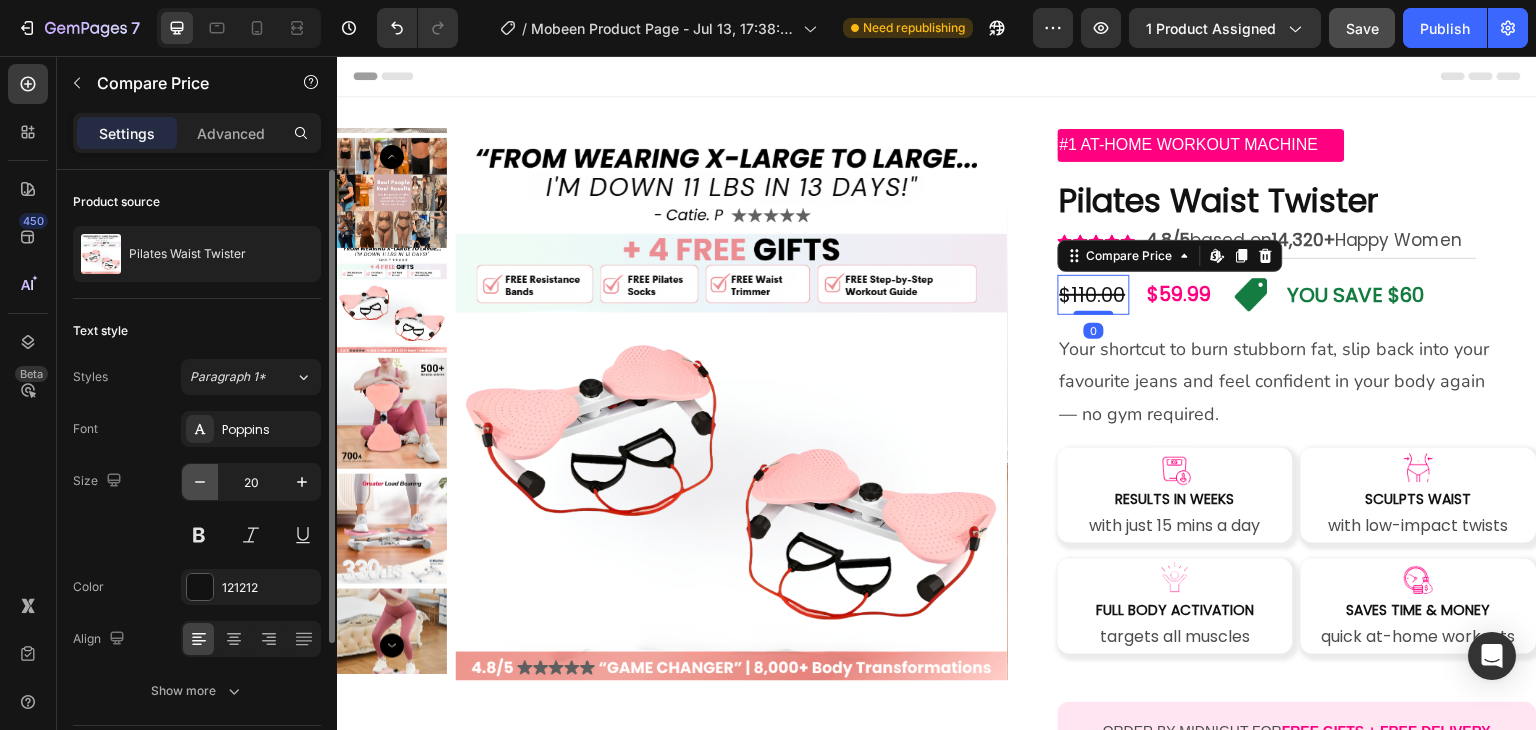 click 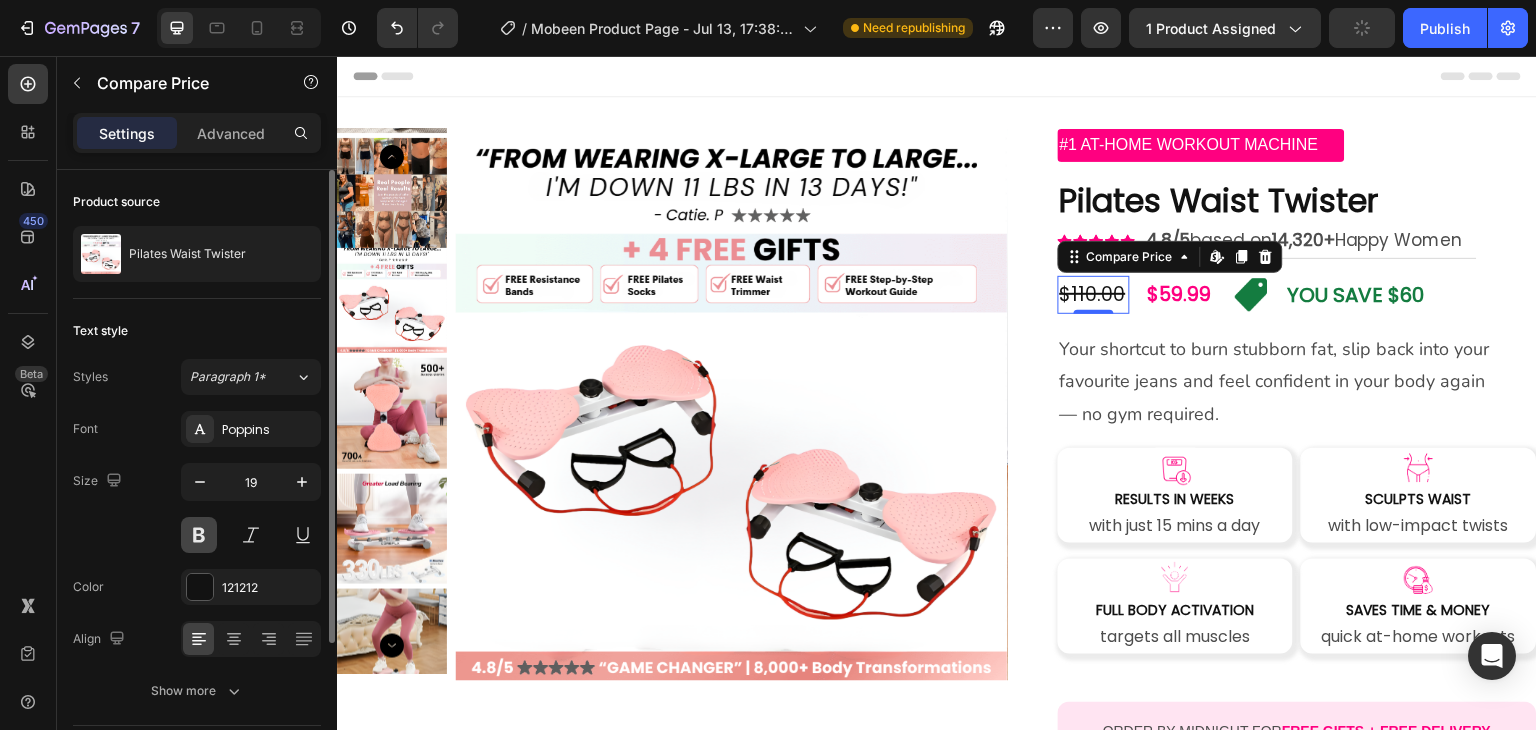 click at bounding box center (199, 535) 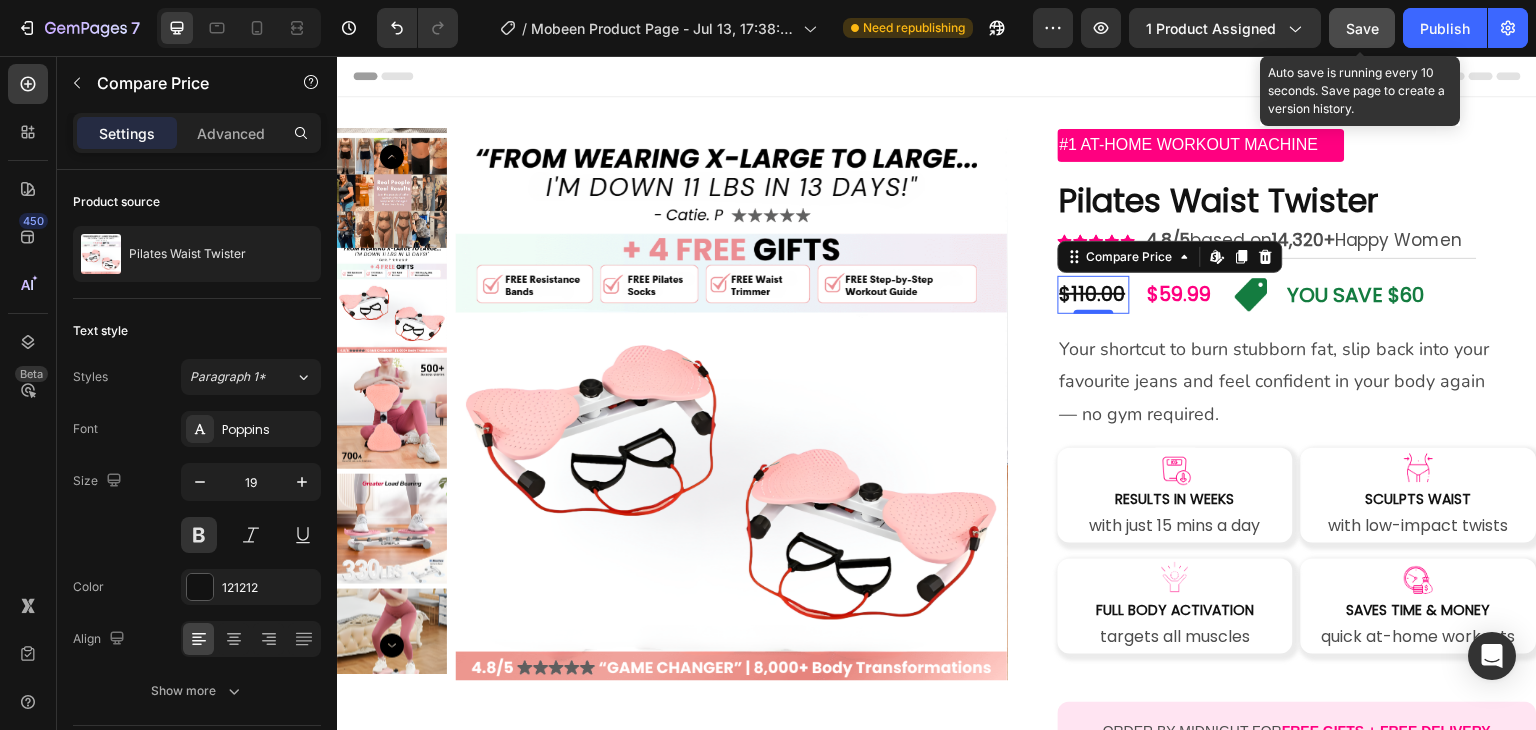 click on "Save" at bounding box center [1362, 28] 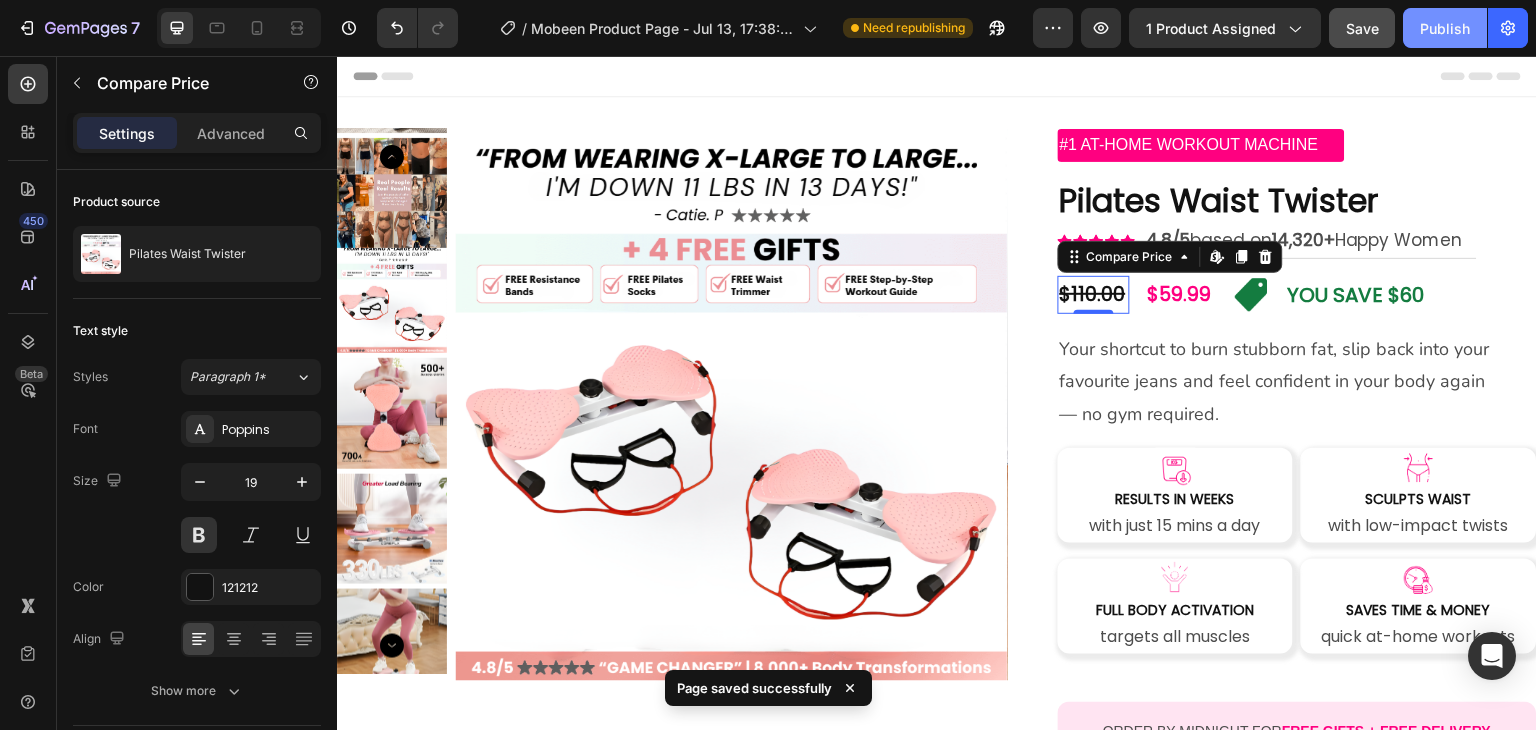 click on "Publish" 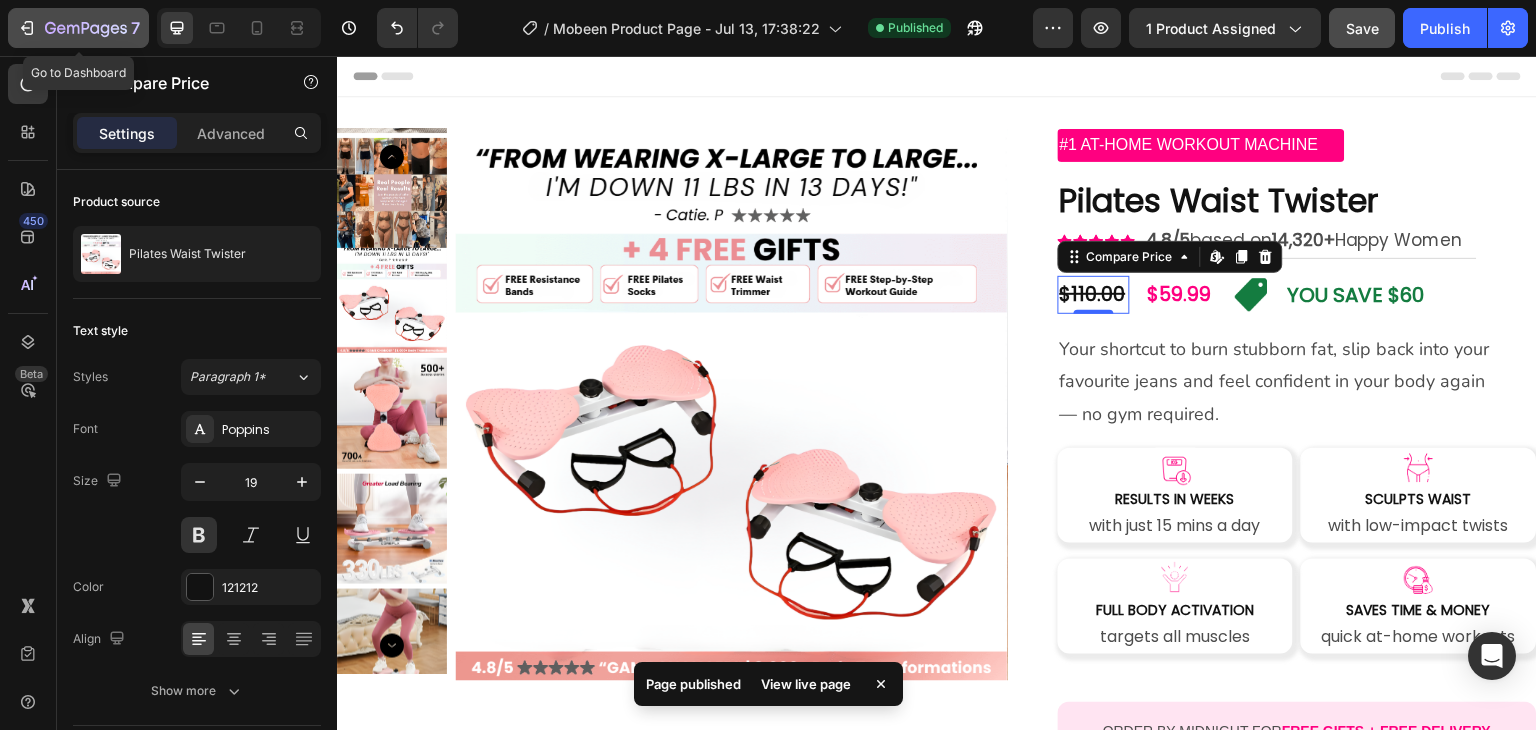 click on "7" 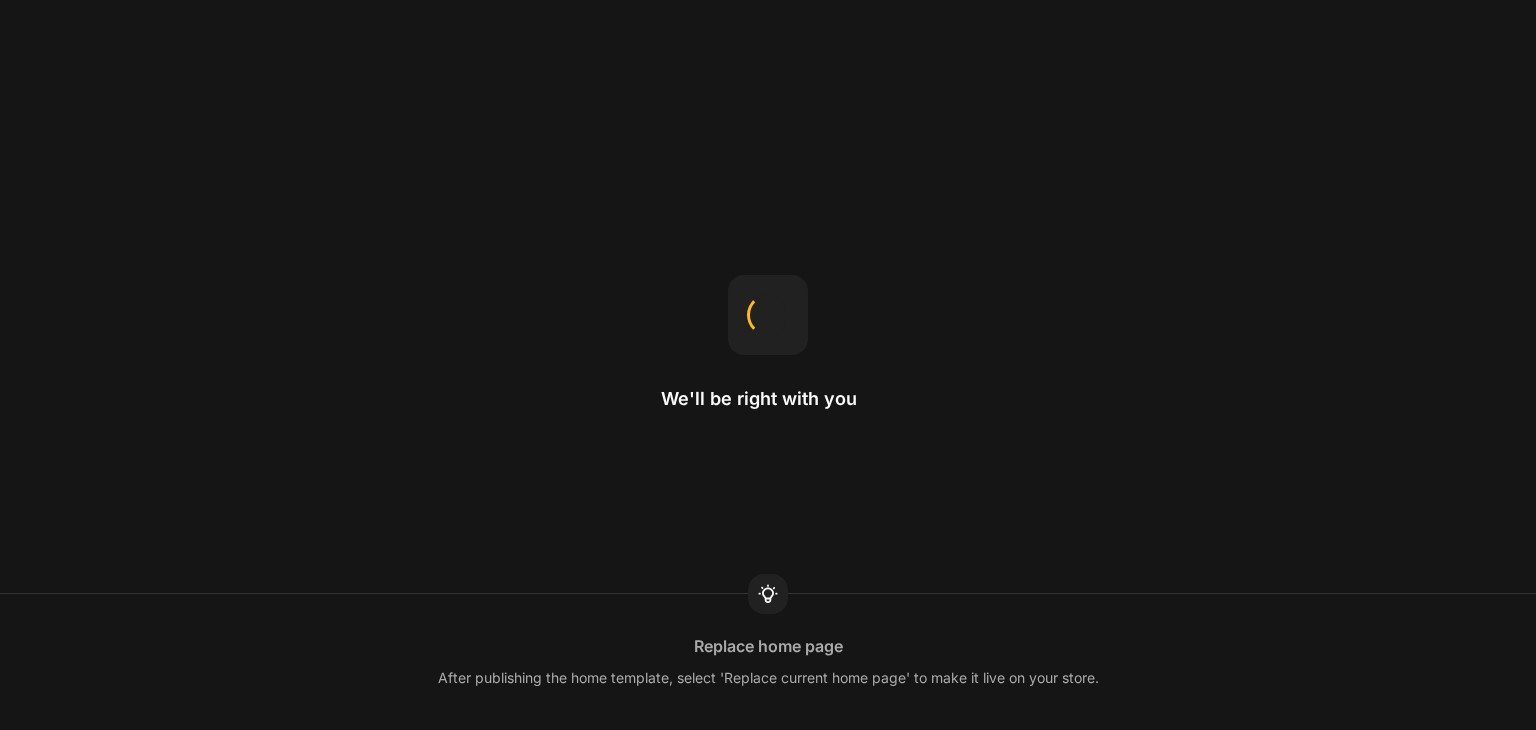 scroll, scrollTop: 0, scrollLeft: 0, axis: both 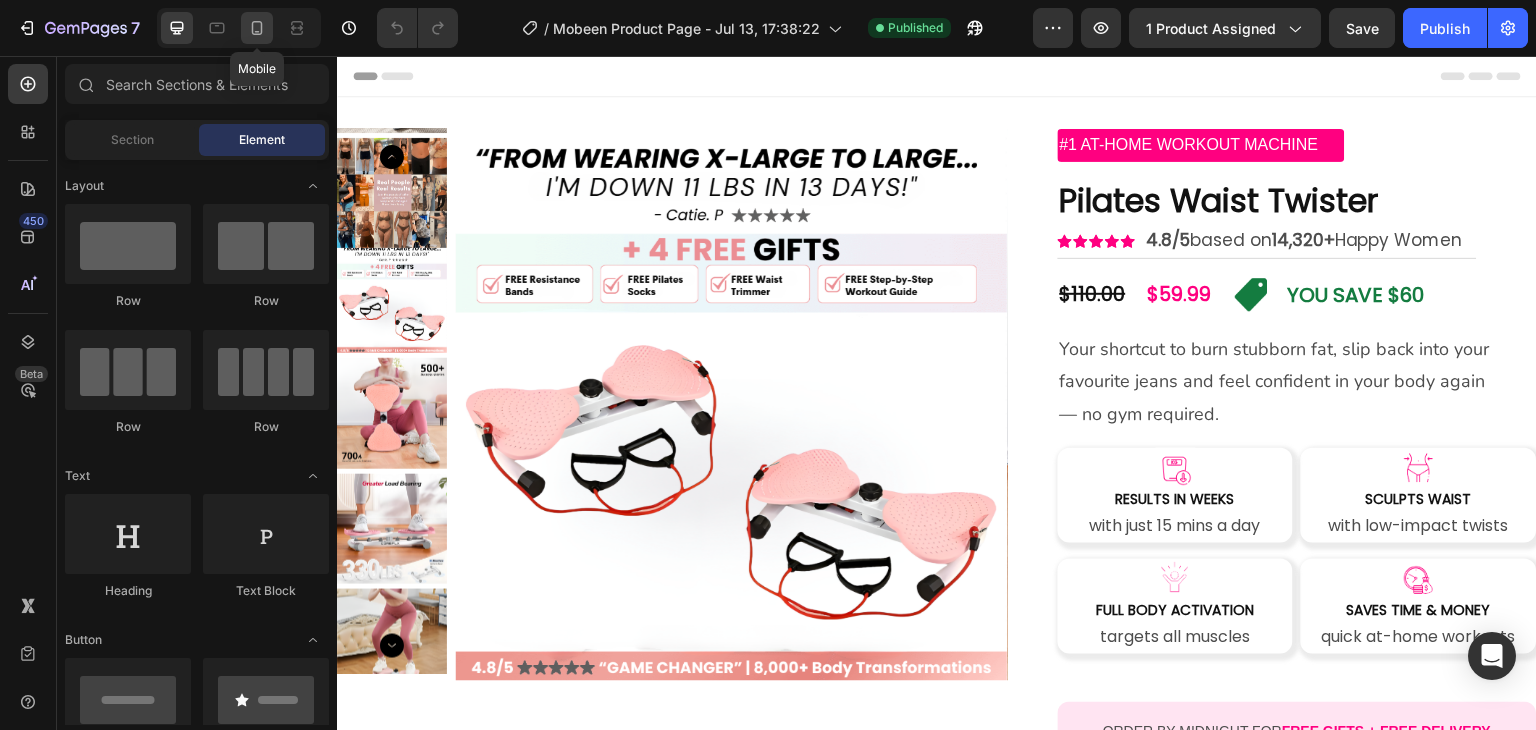 click 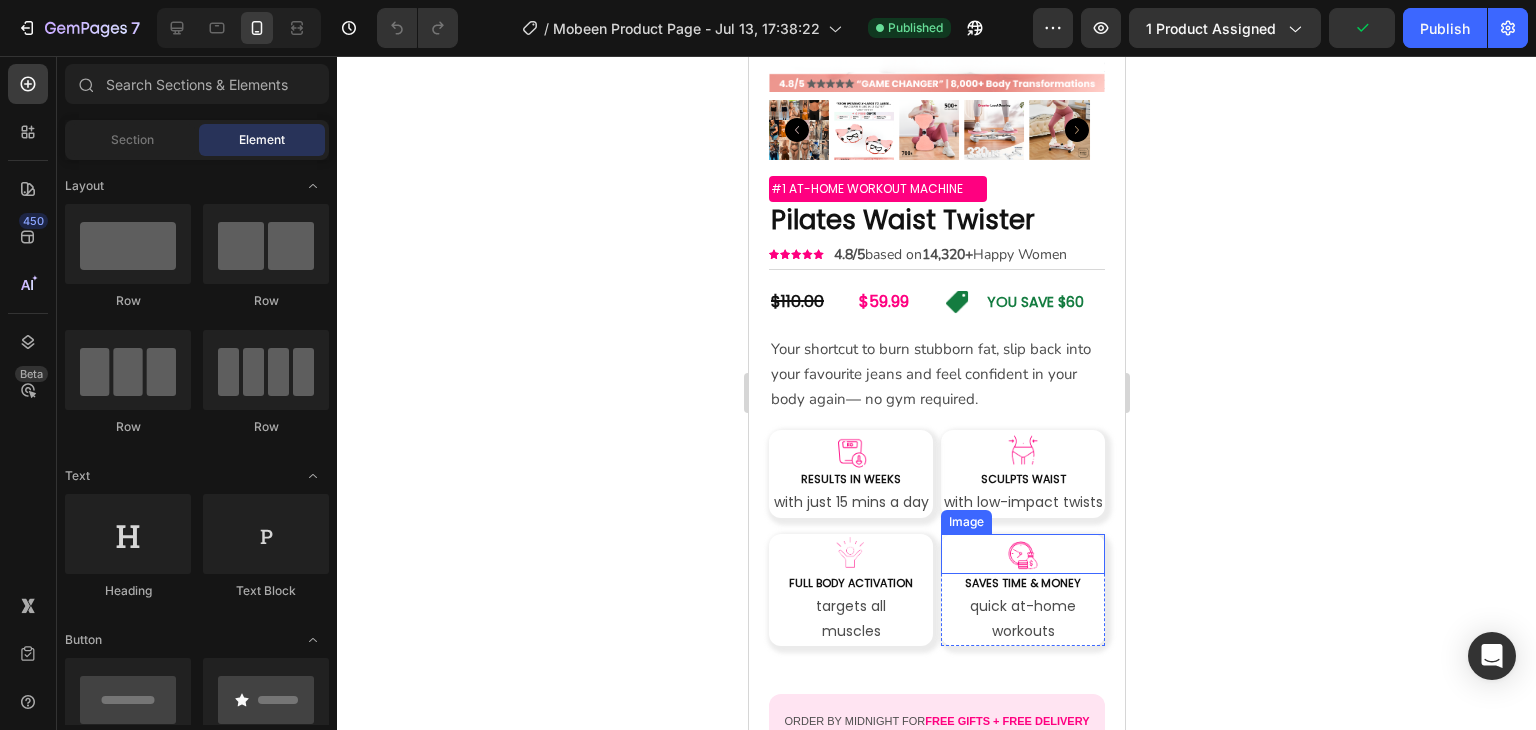 scroll, scrollTop: 300, scrollLeft: 0, axis: vertical 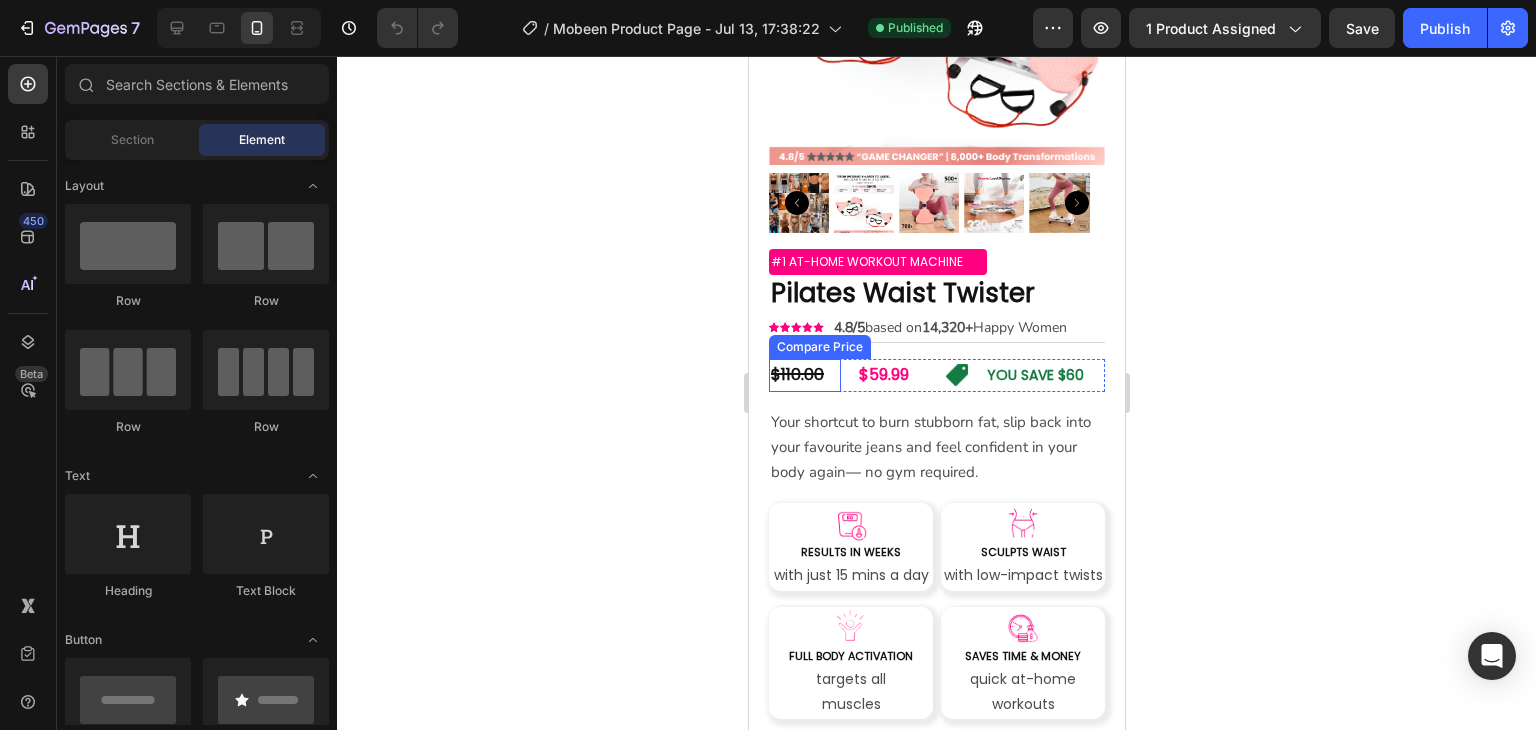 click on "$110.00" at bounding box center [804, 375] 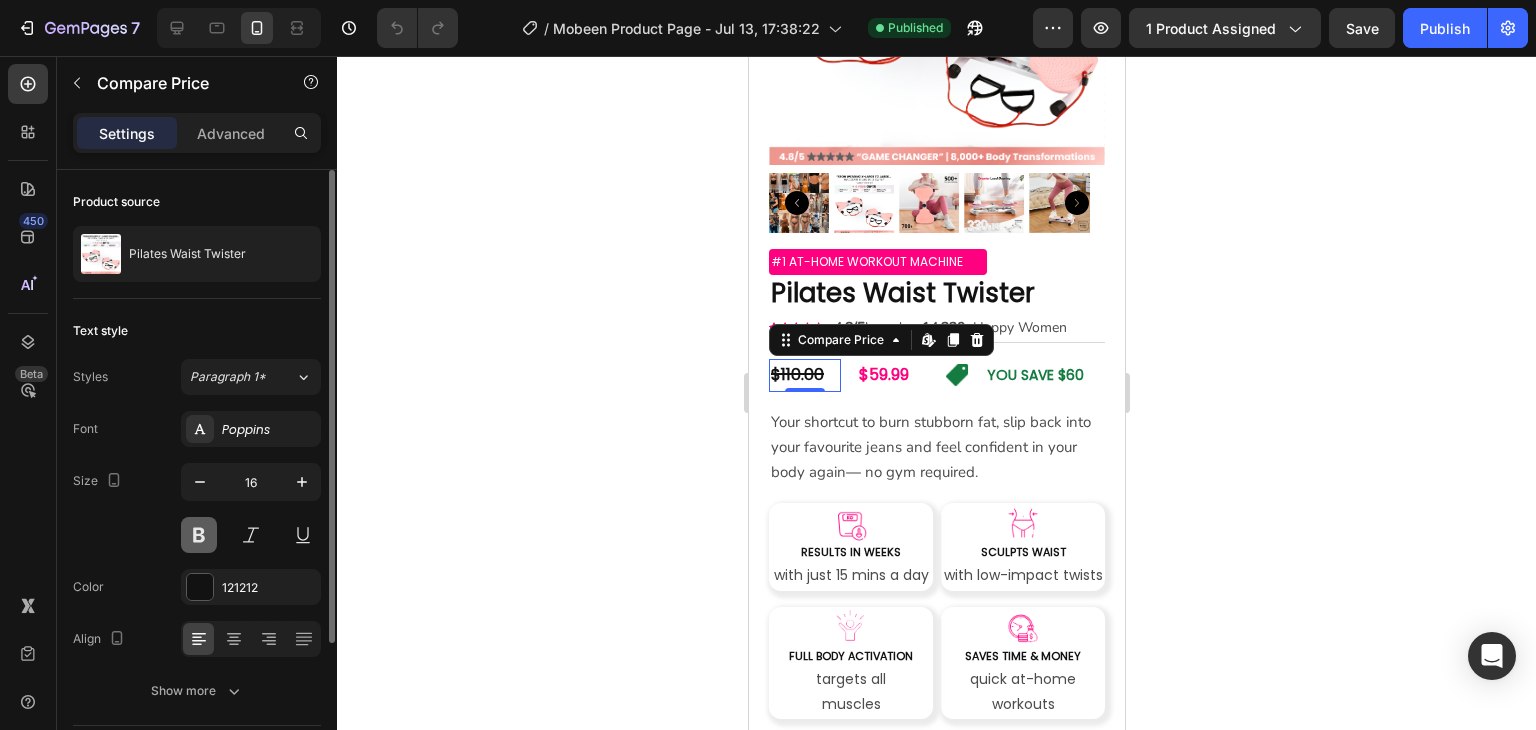 click at bounding box center (199, 535) 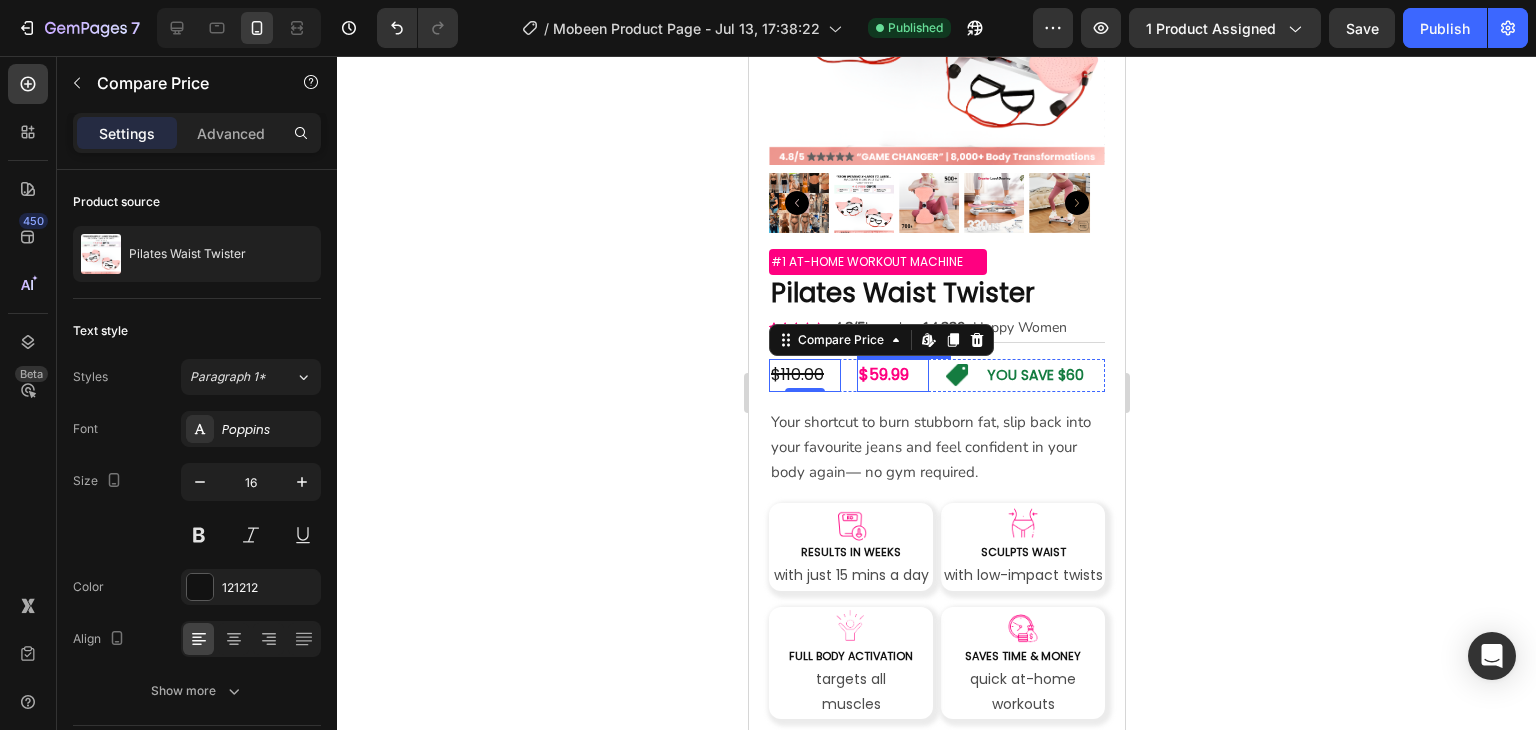 click on "$59.99" at bounding box center [892, 375] 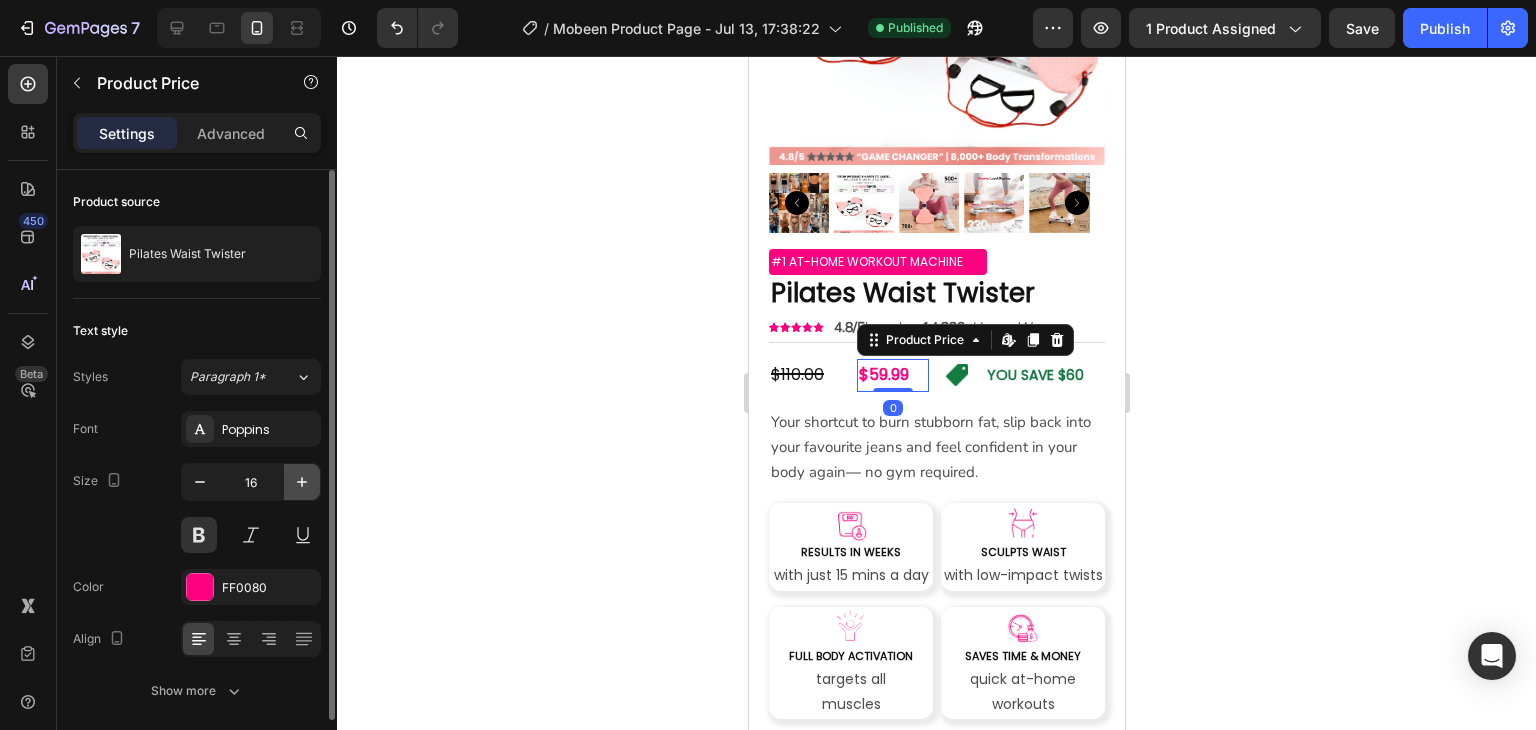 click 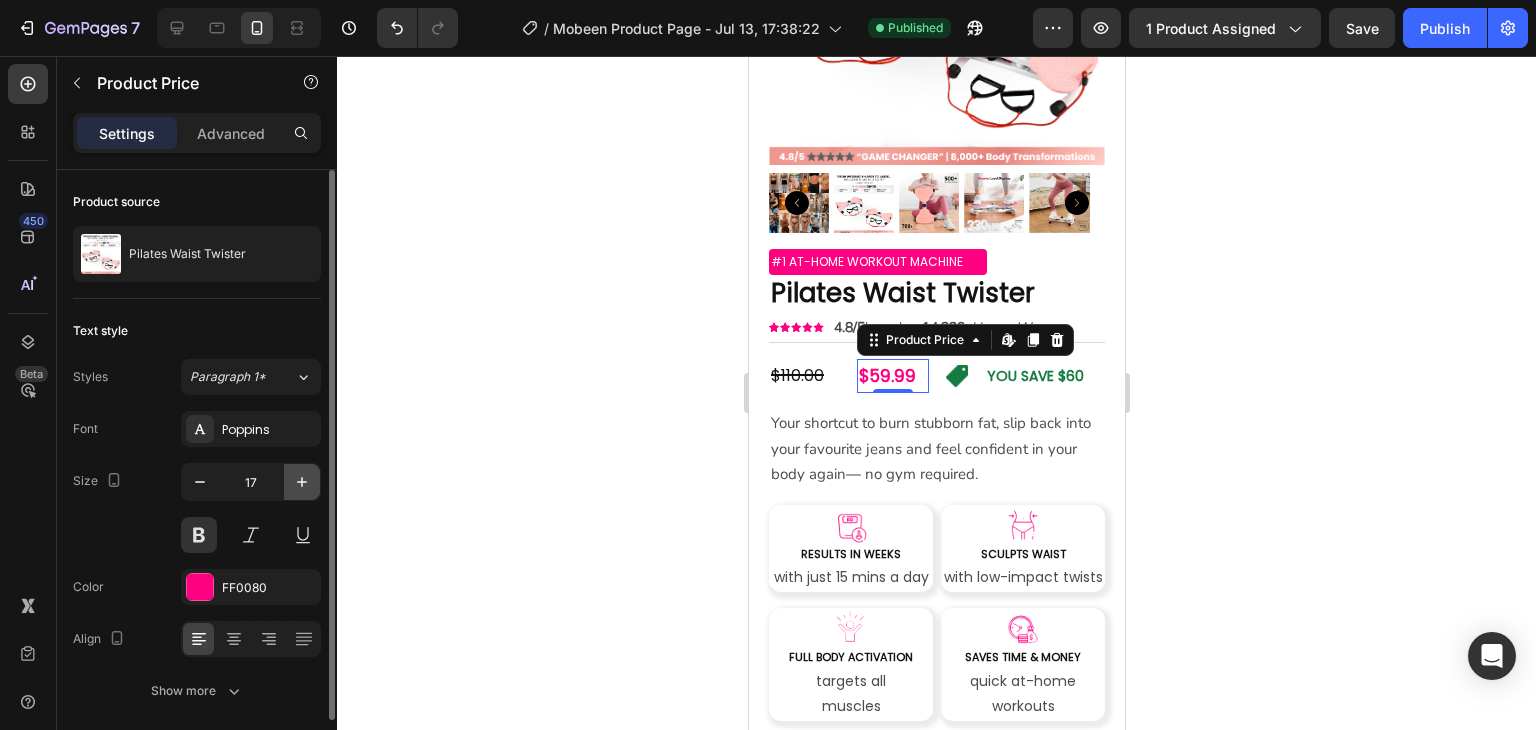 click 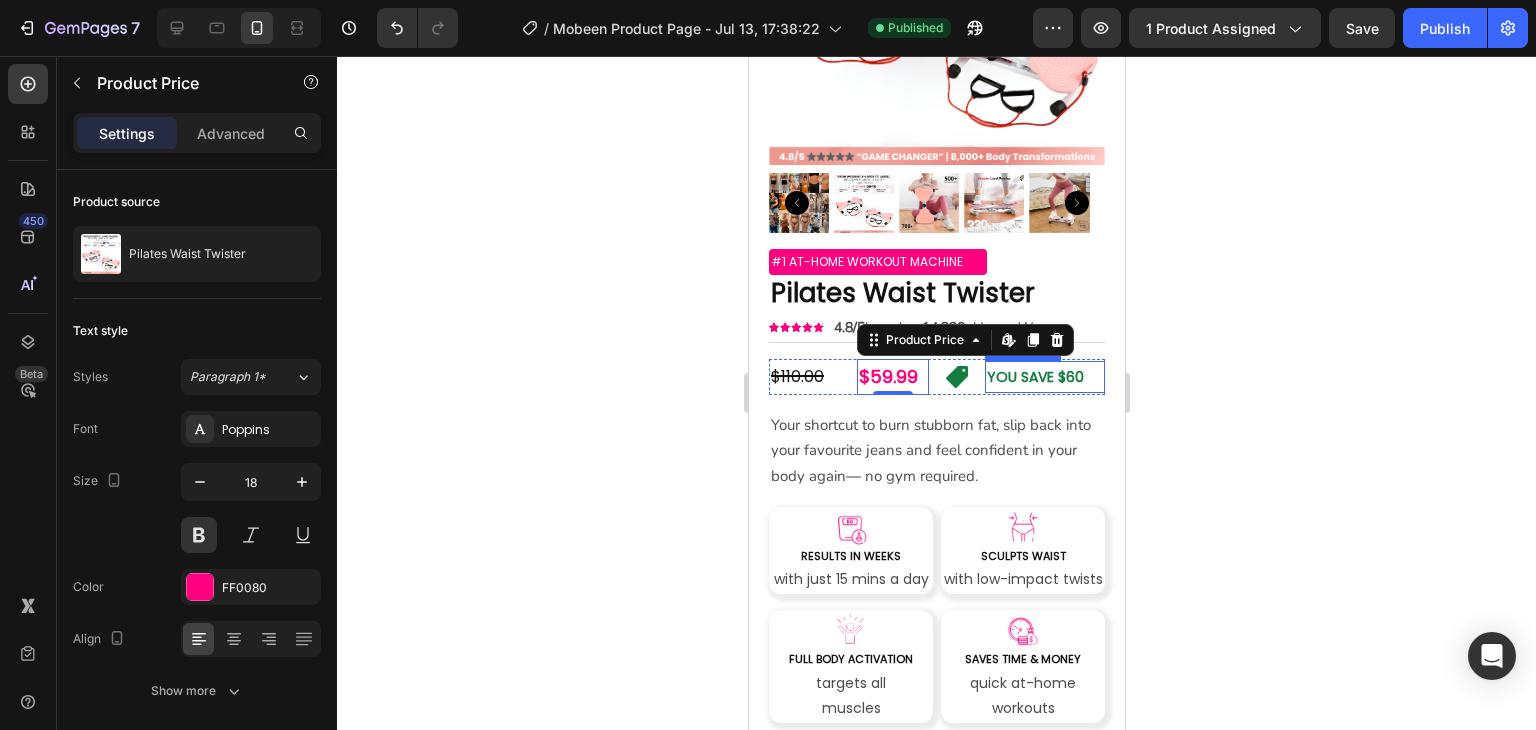 click on "YOU SAVE $60" at bounding box center (1034, 377) 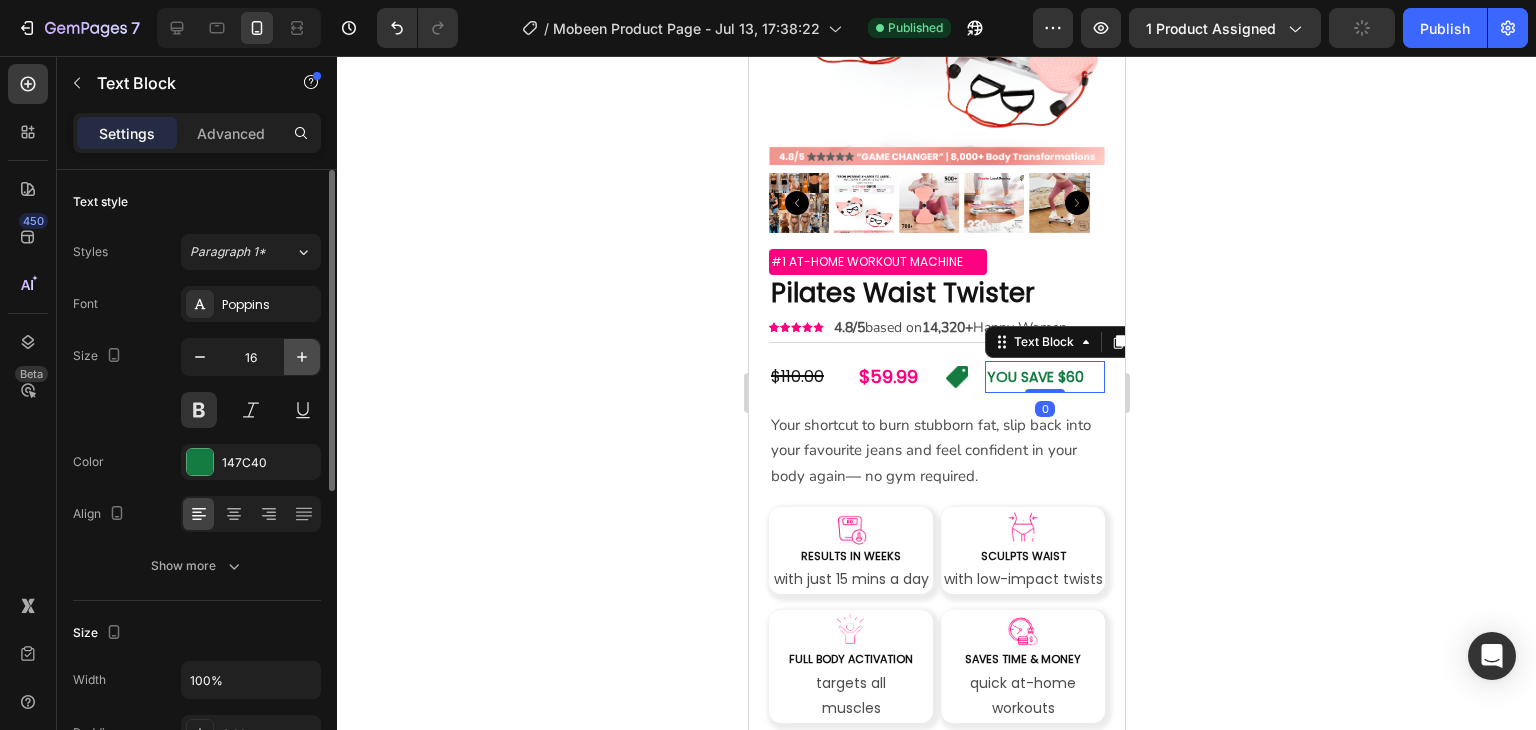 click 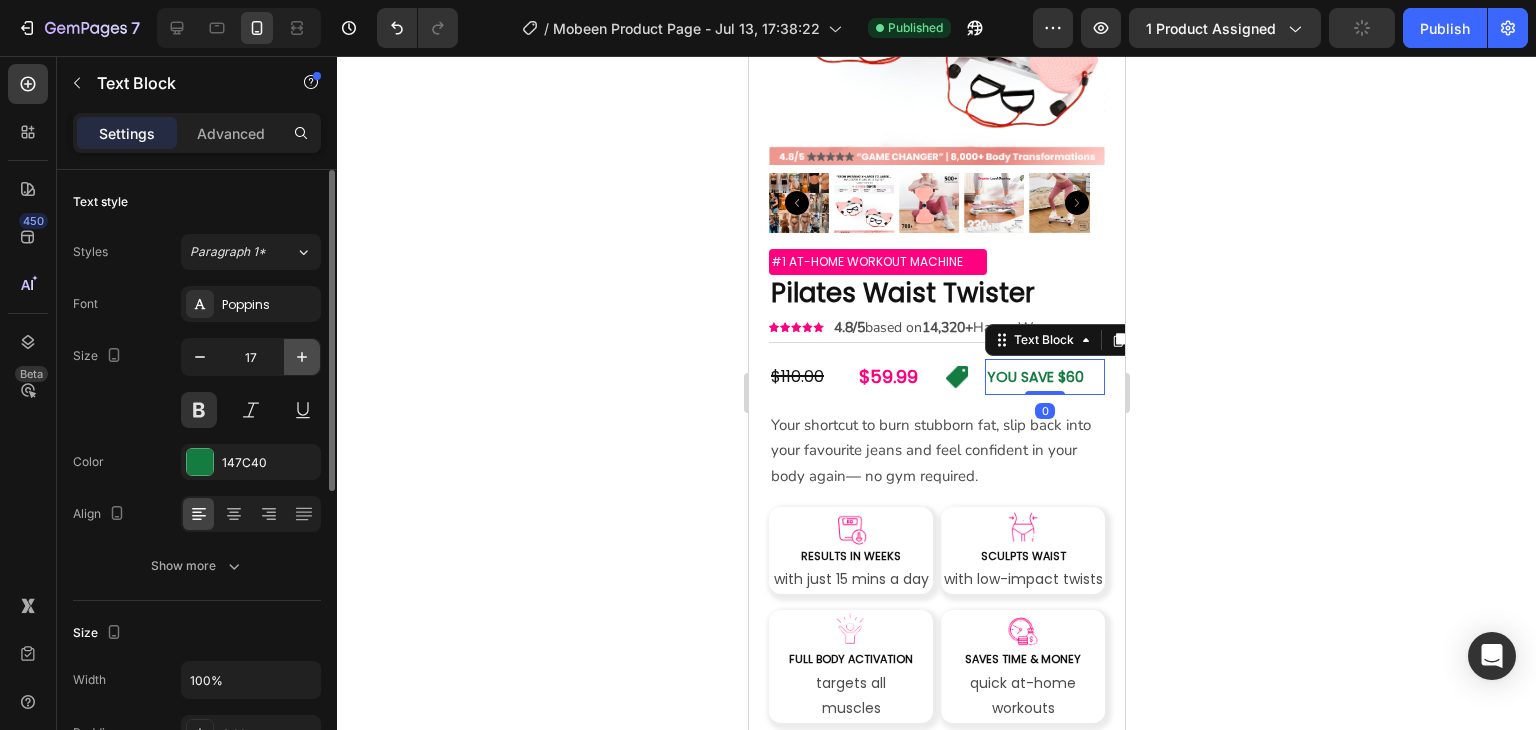 click 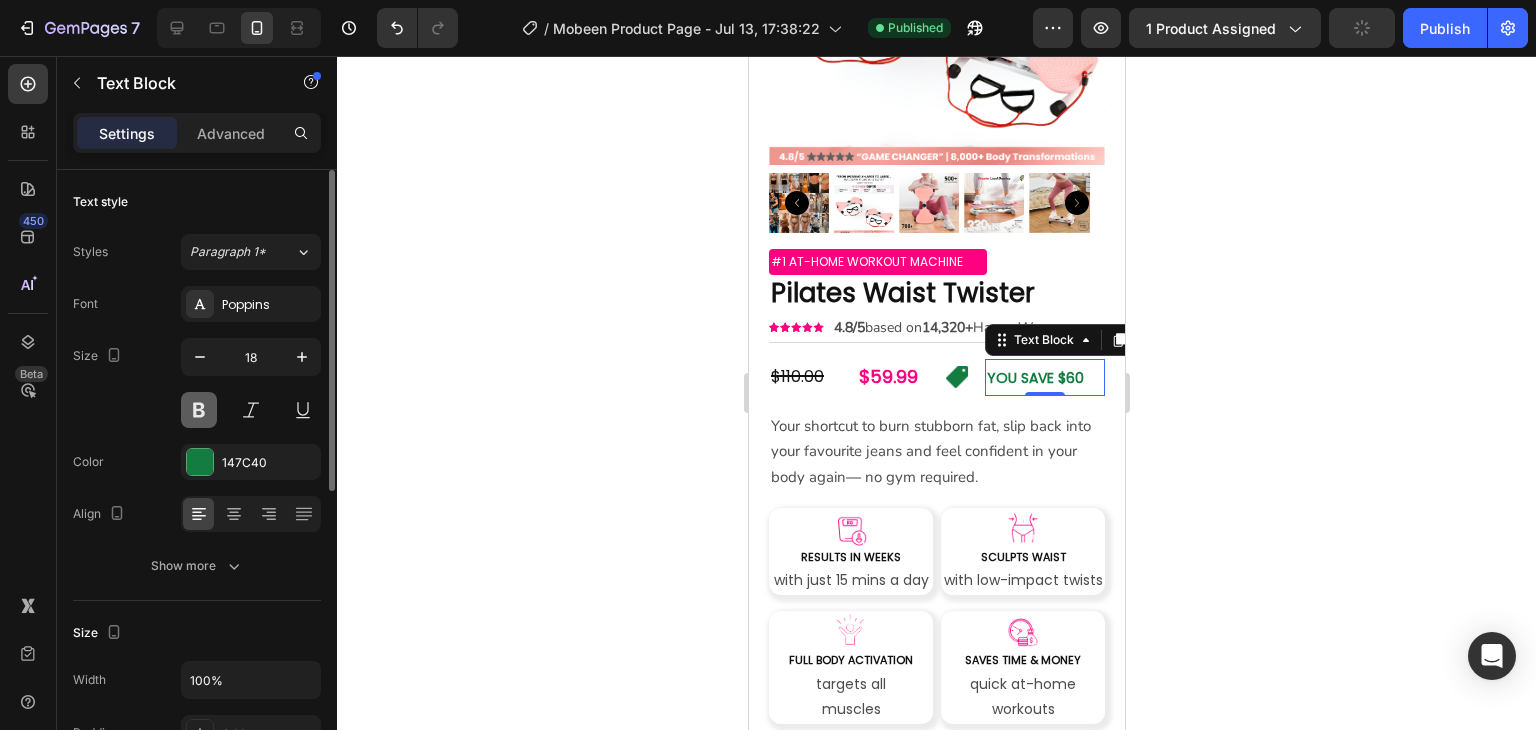 click at bounding box center (199, 410) 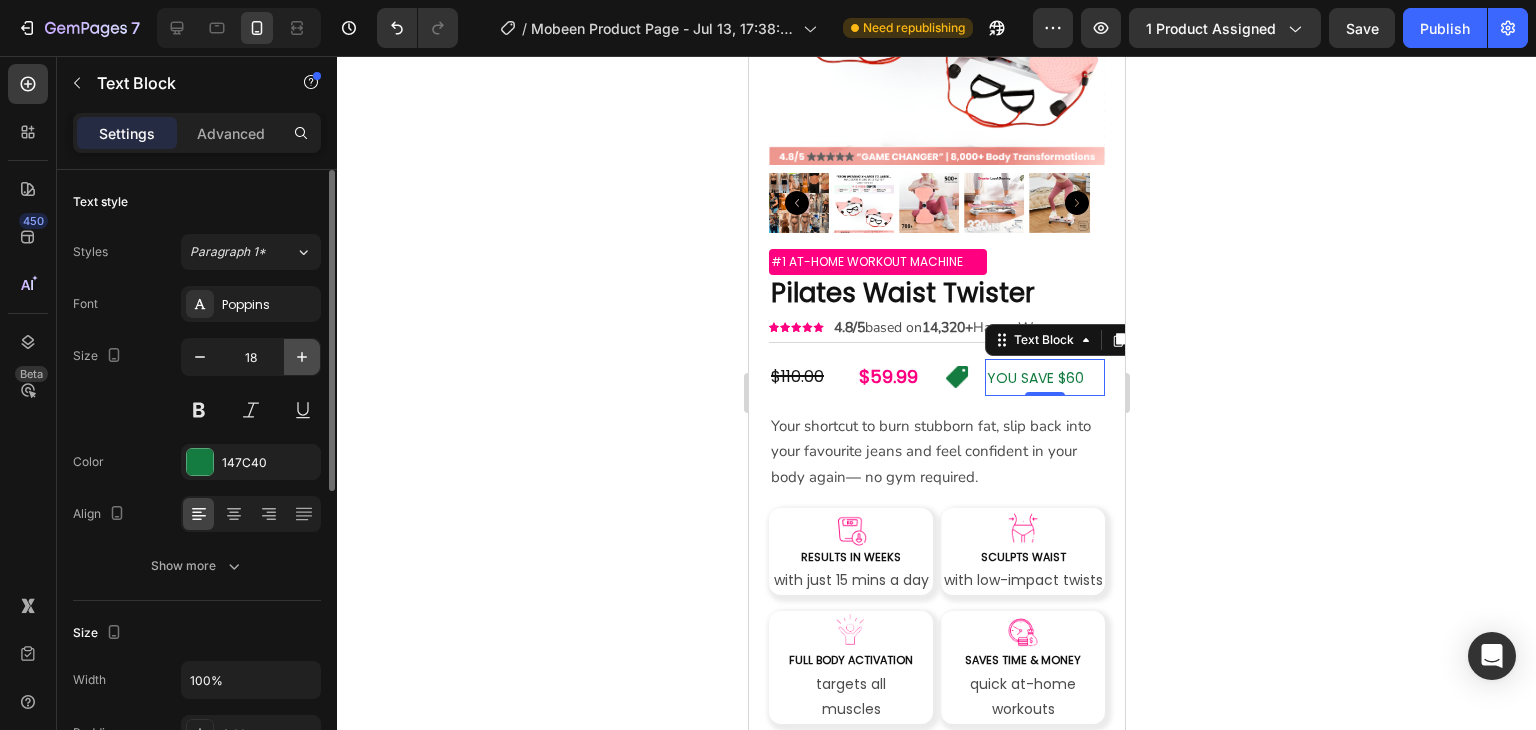 click 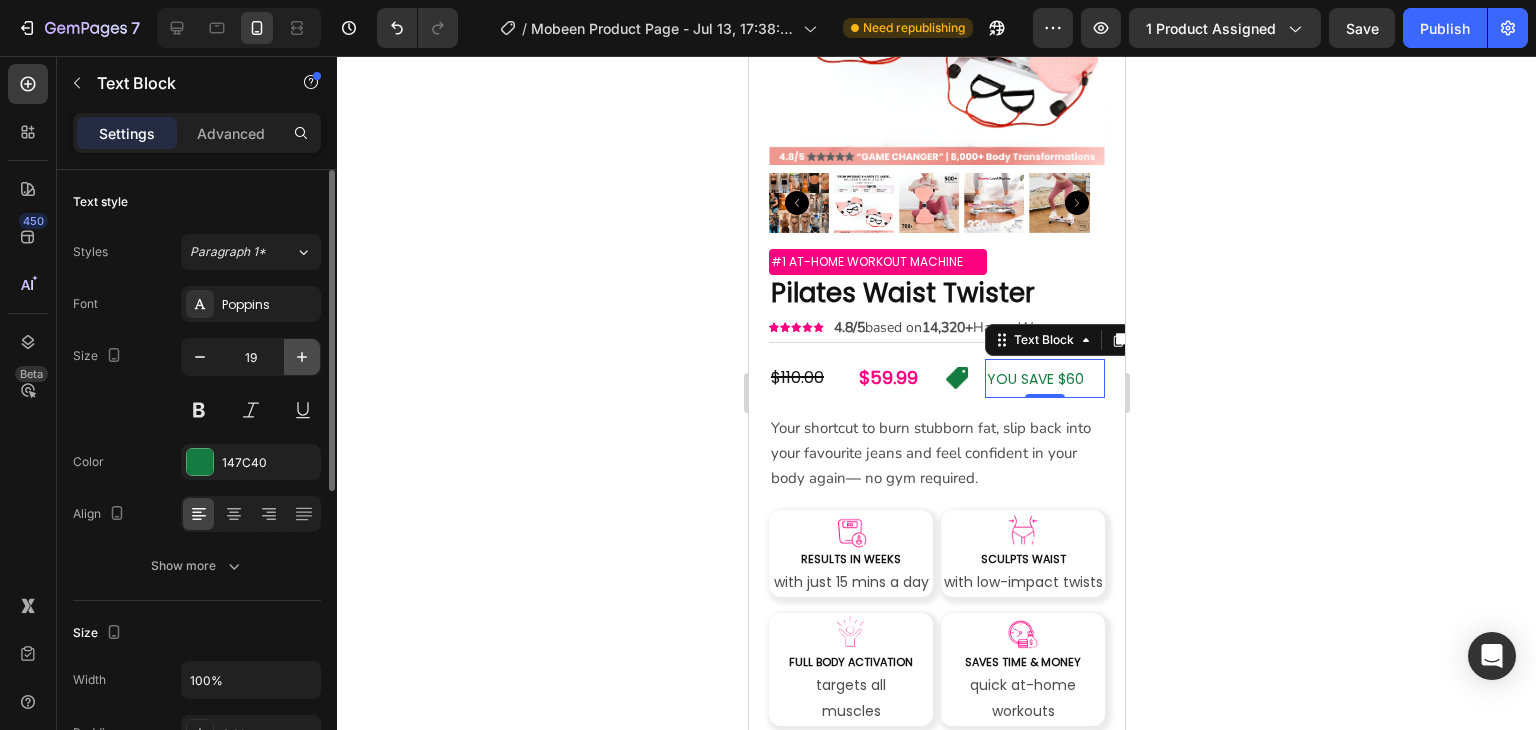 click 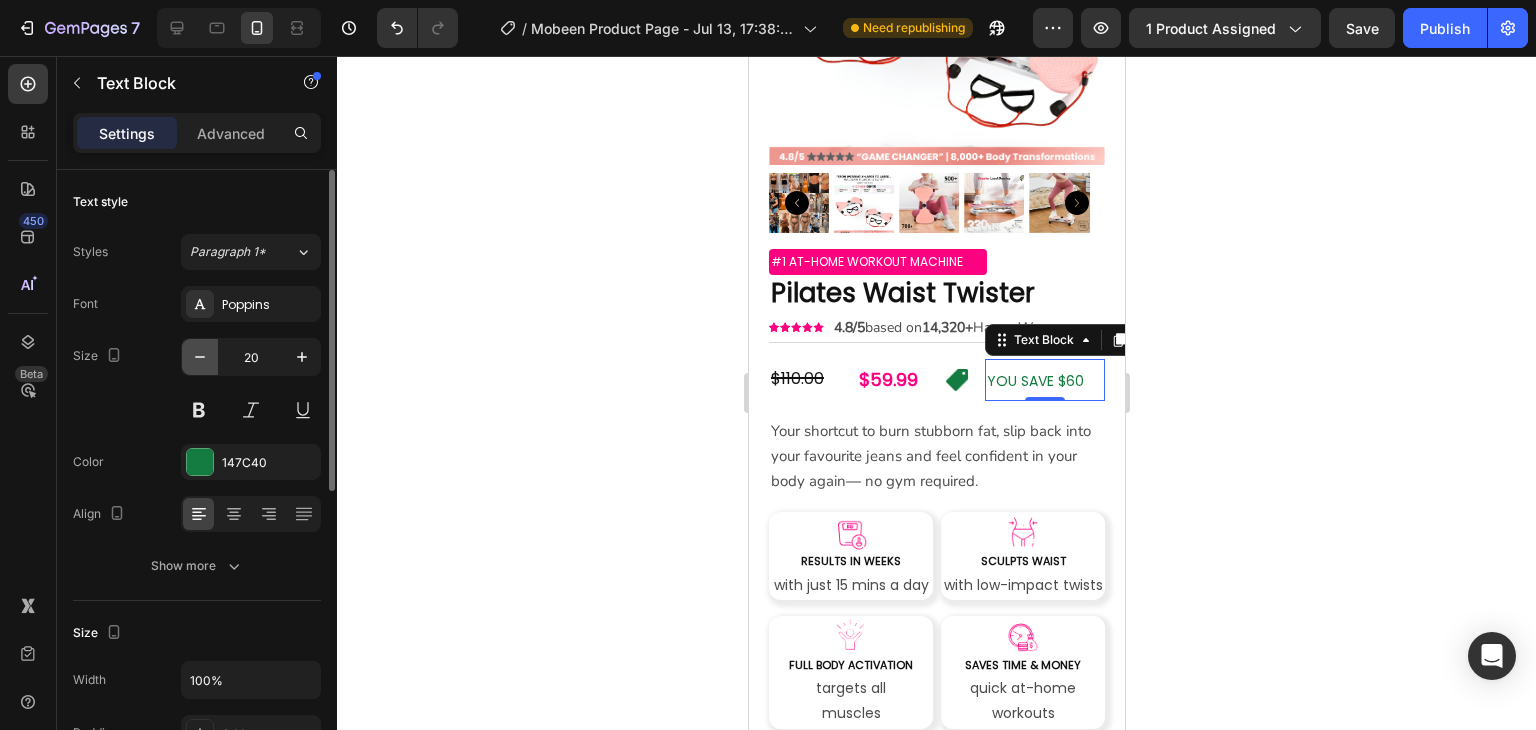 click 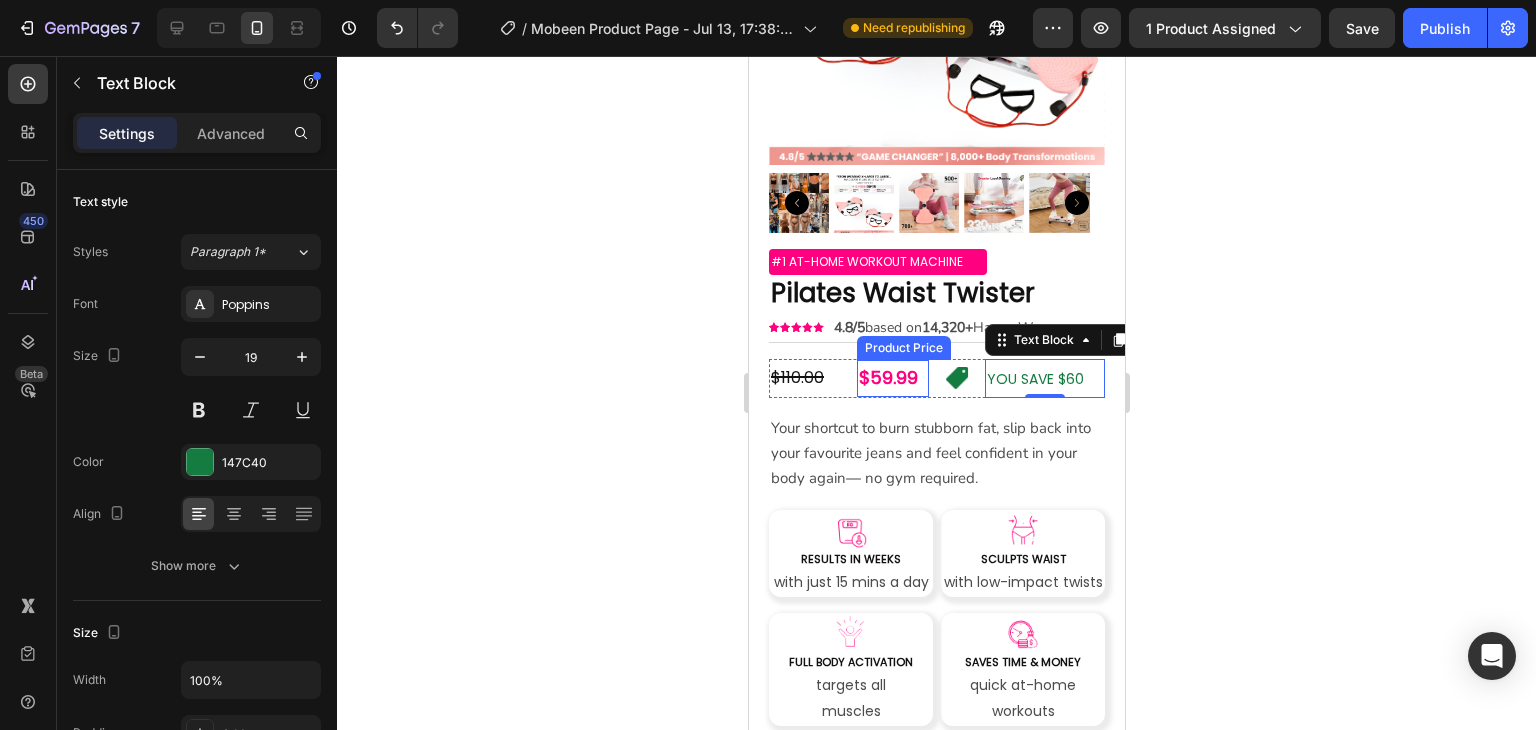 click on "$59.99" at bounding box center [892, 378] 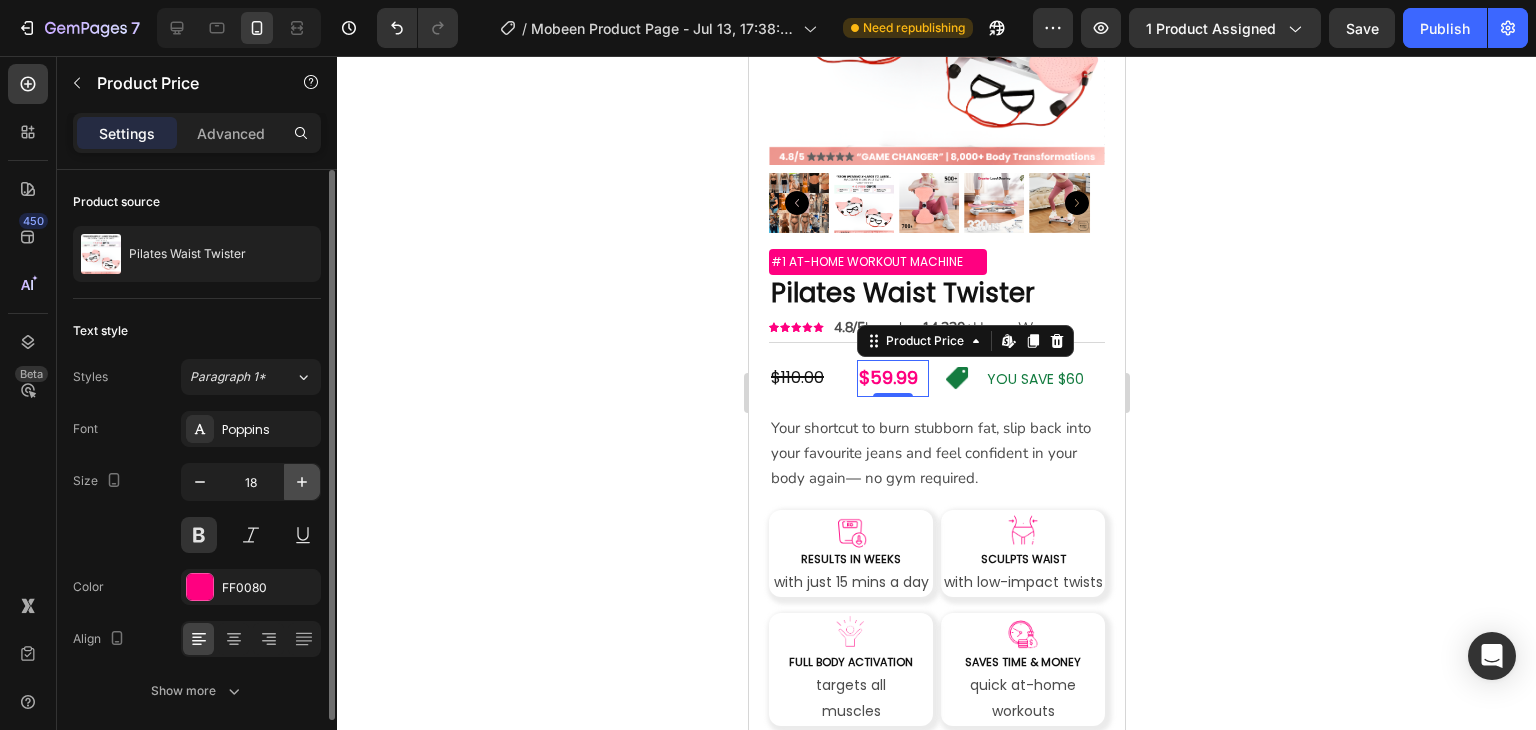 click 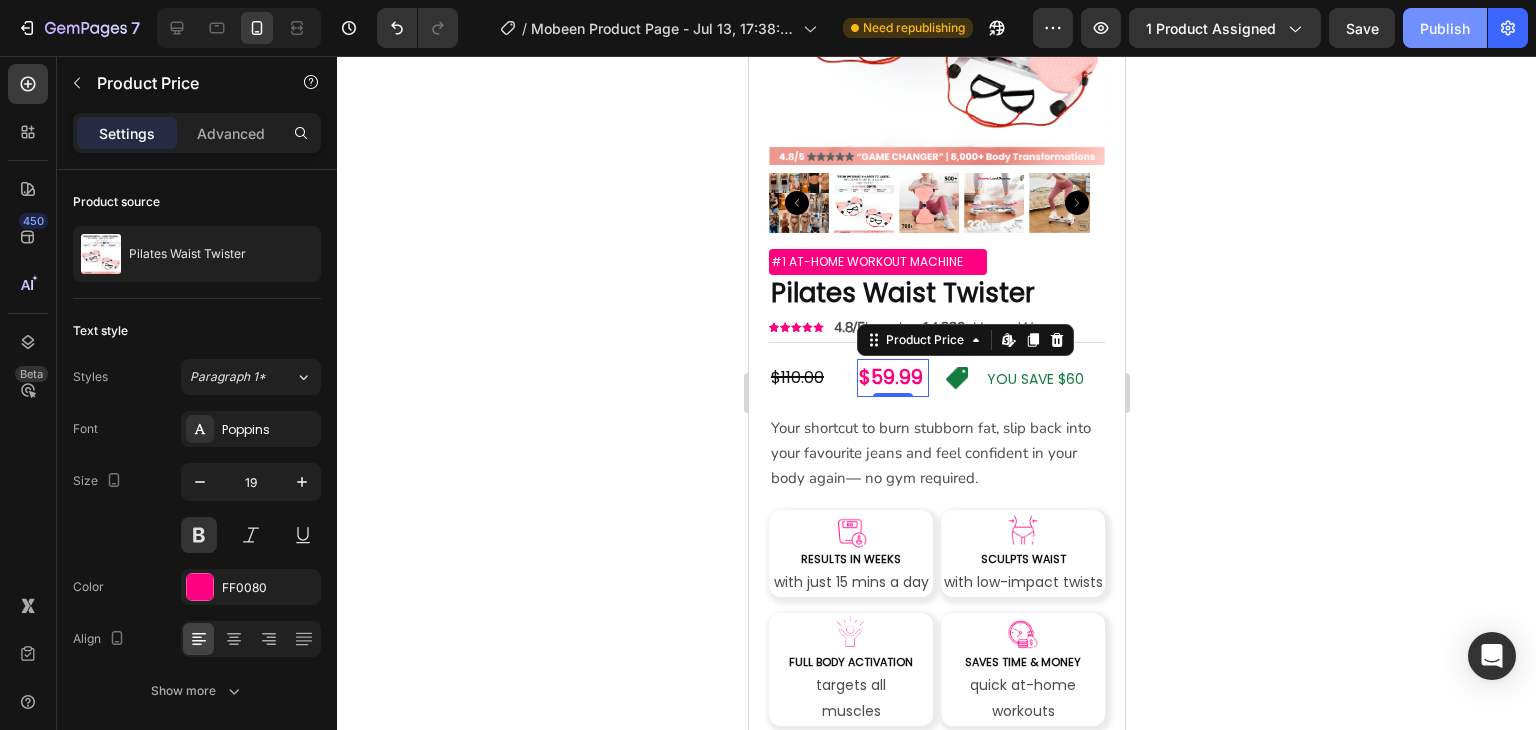 click on "Publish" at bounding box center (1445, 28) 